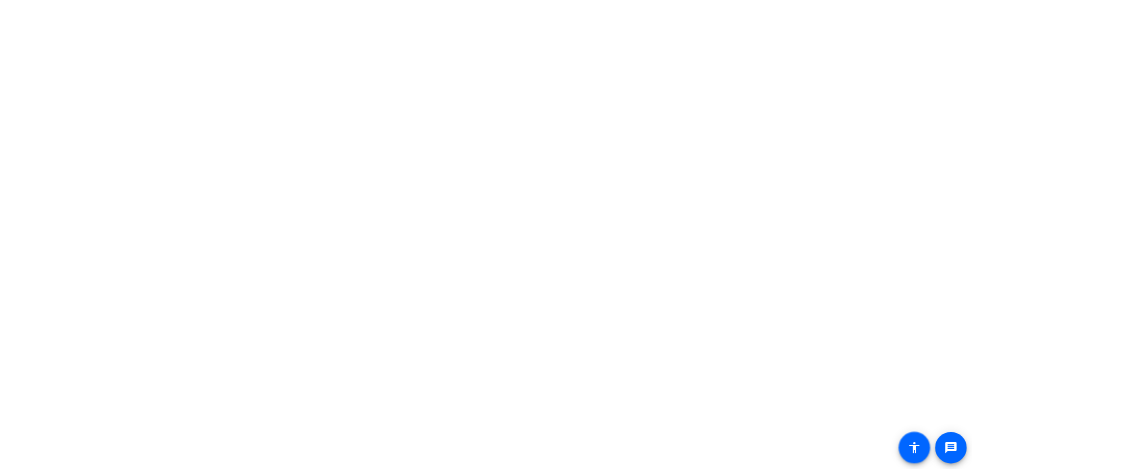 scroll, scrollTop: 0, scrollLeft: 0, axis: both 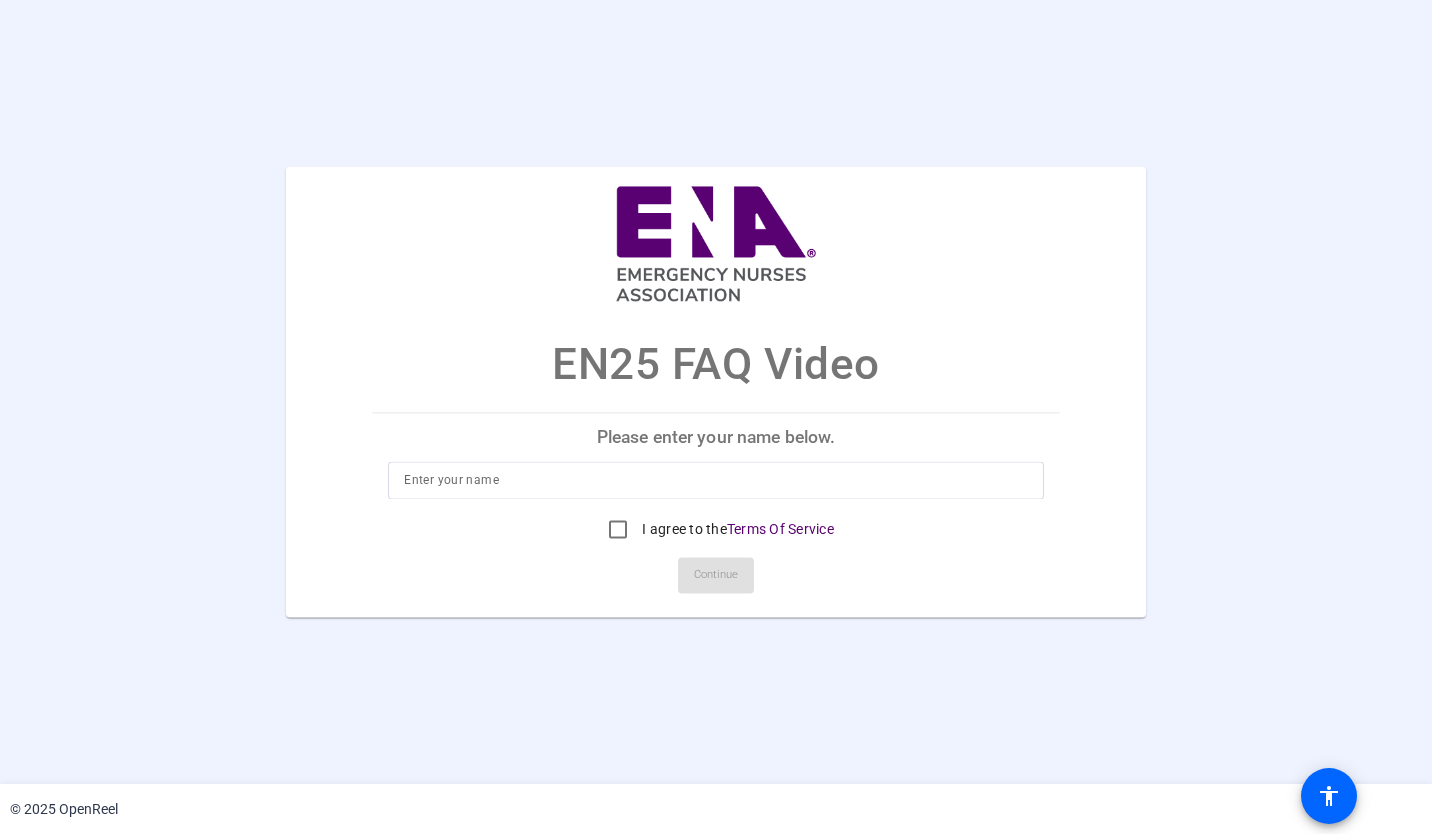 click at bounding box center [715, 481] 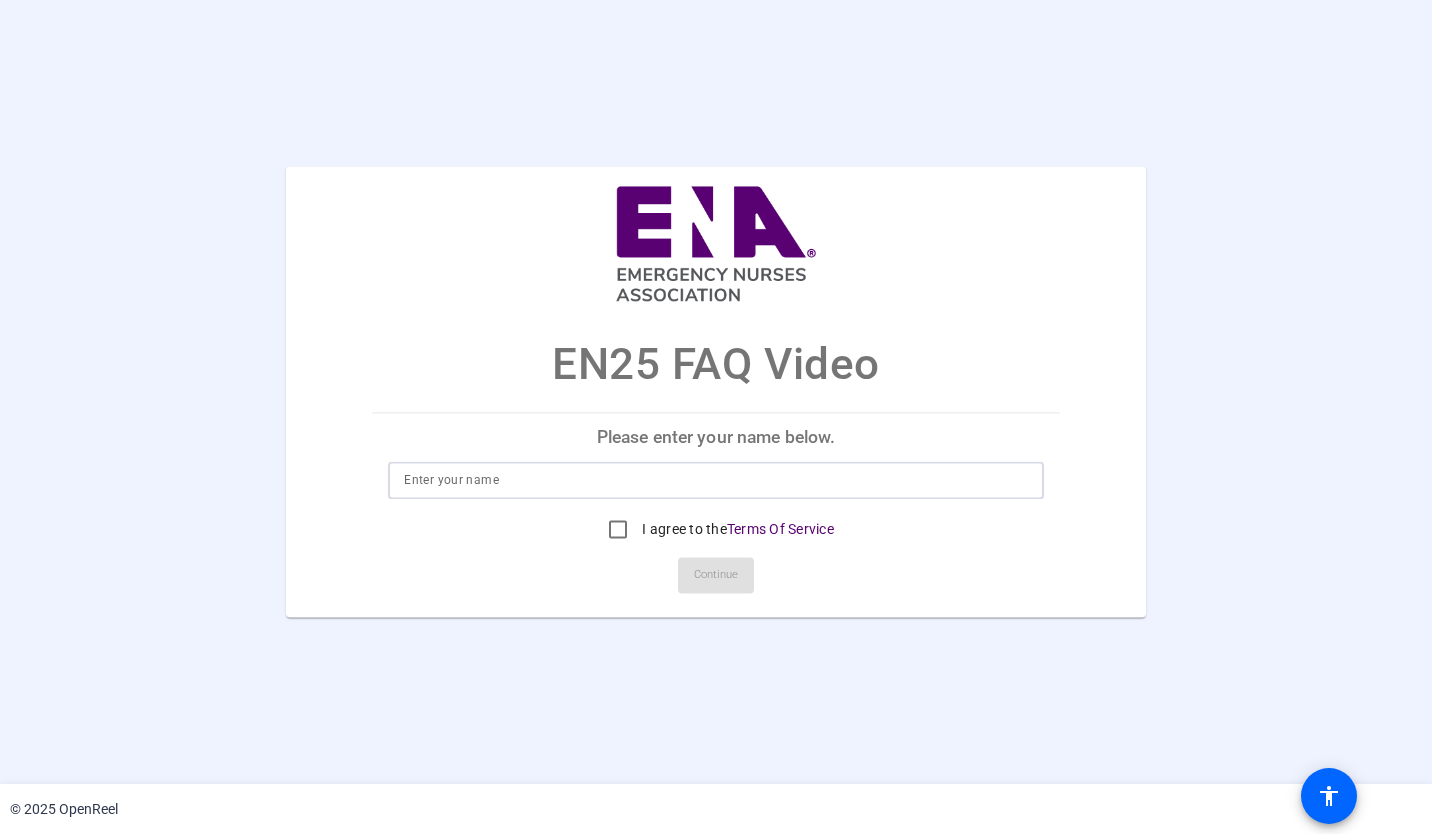 type on "[FIRST] [LAST]" 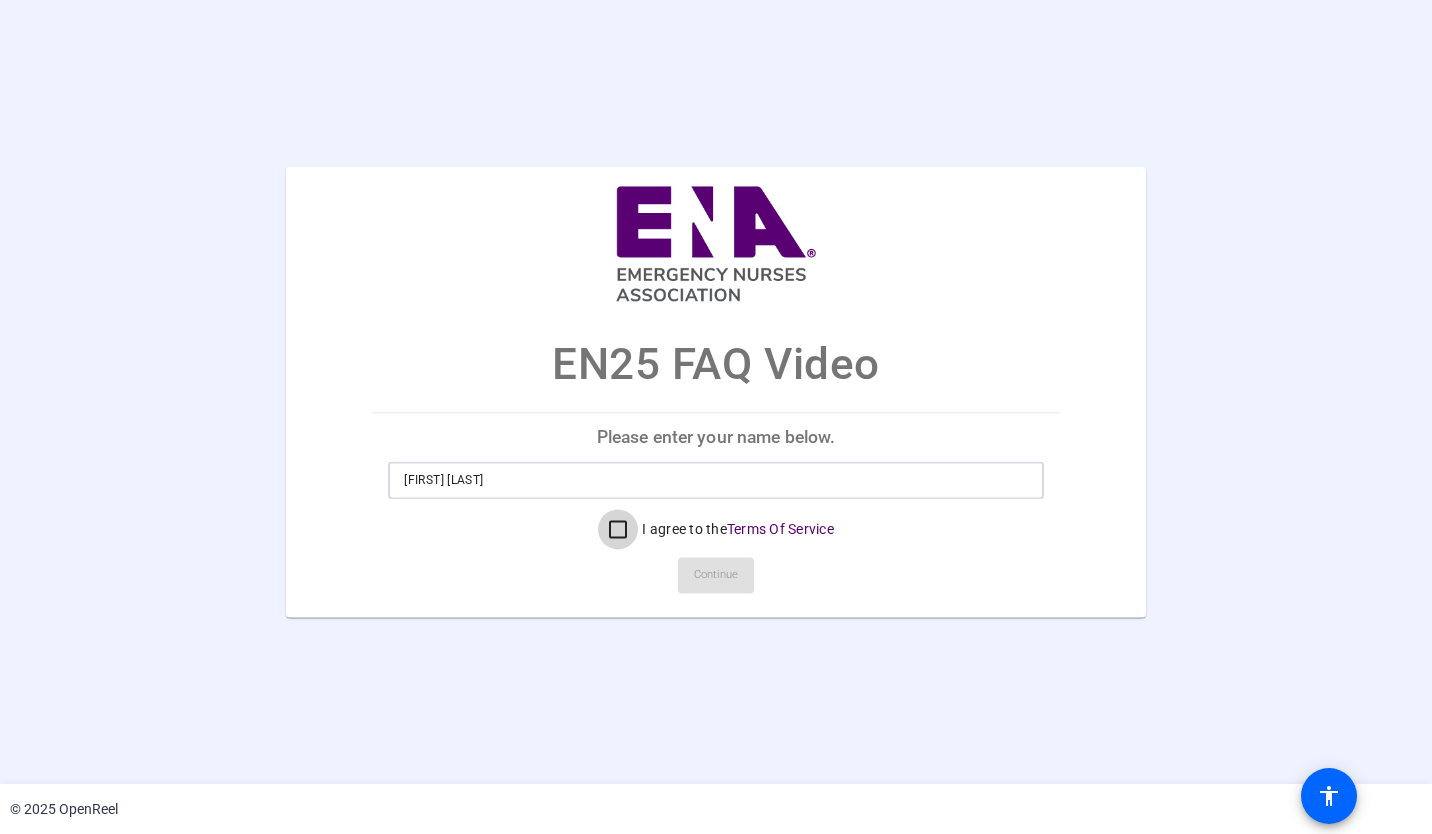 click on "I agree to the  Terms Of Service" at bounding box center [618, 530] 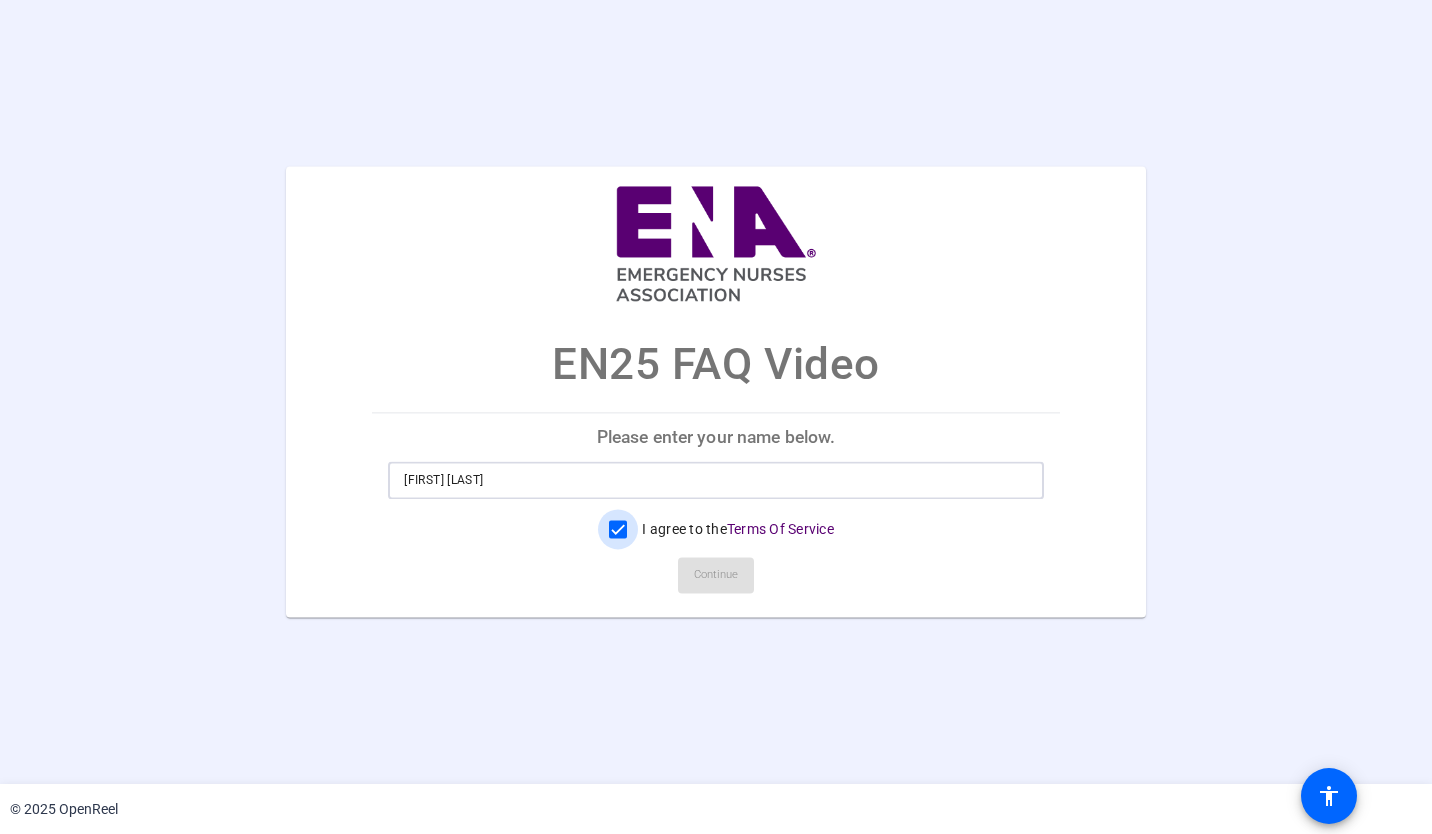 checkbox on "true" 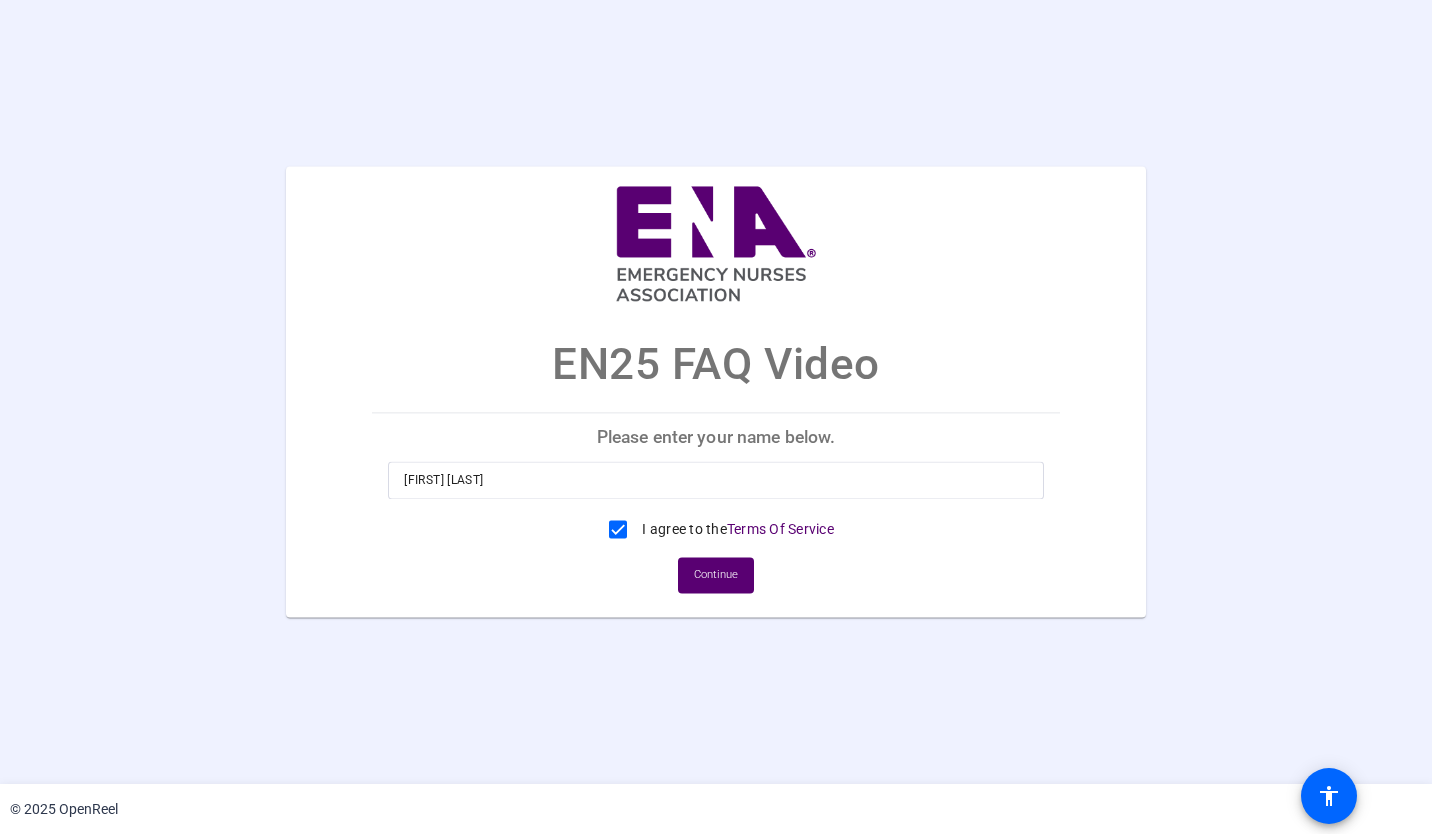 click on "Continue" 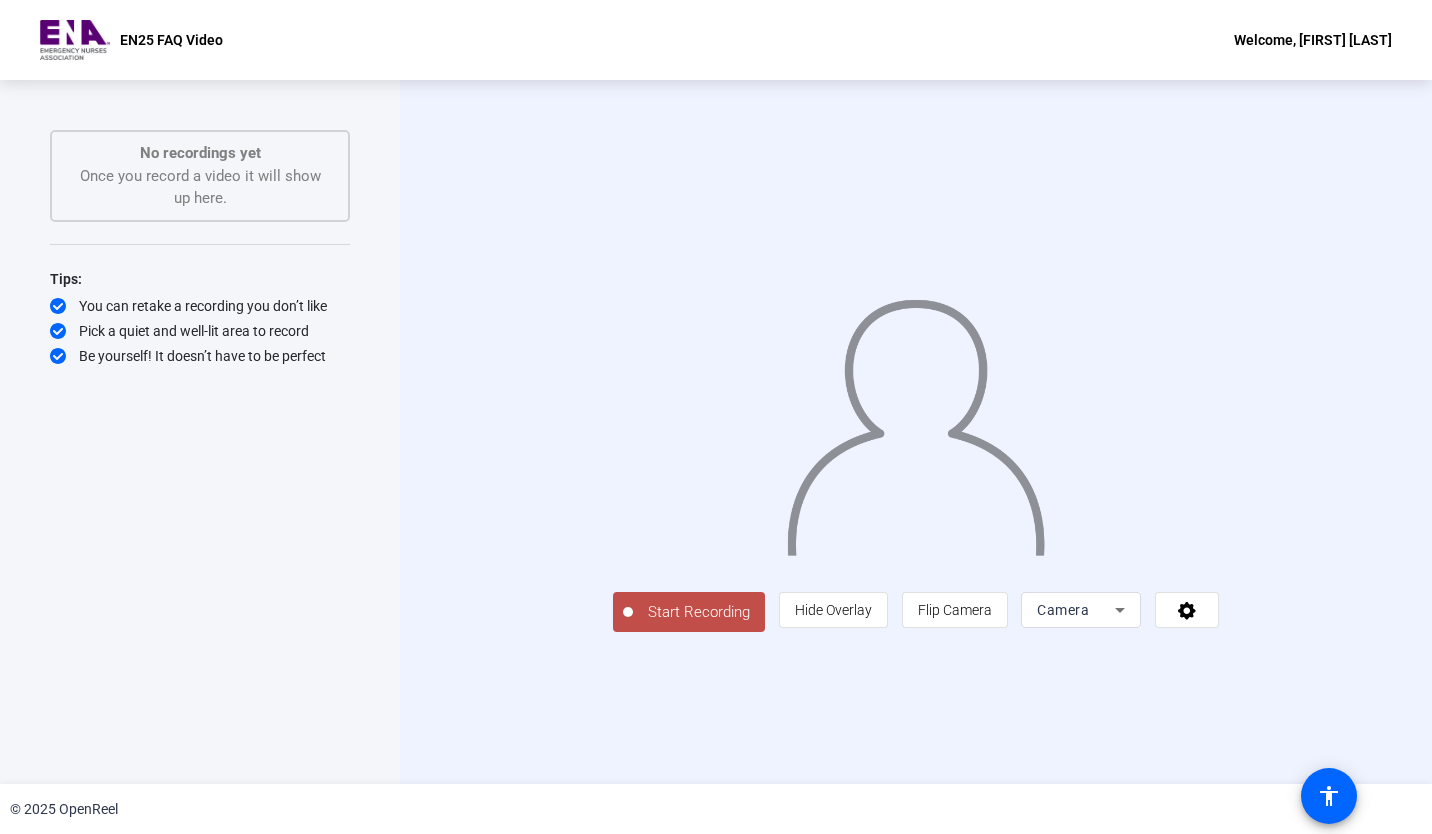click on "Start Recording  person  Hide Overlay flip Flip Camera Camera" 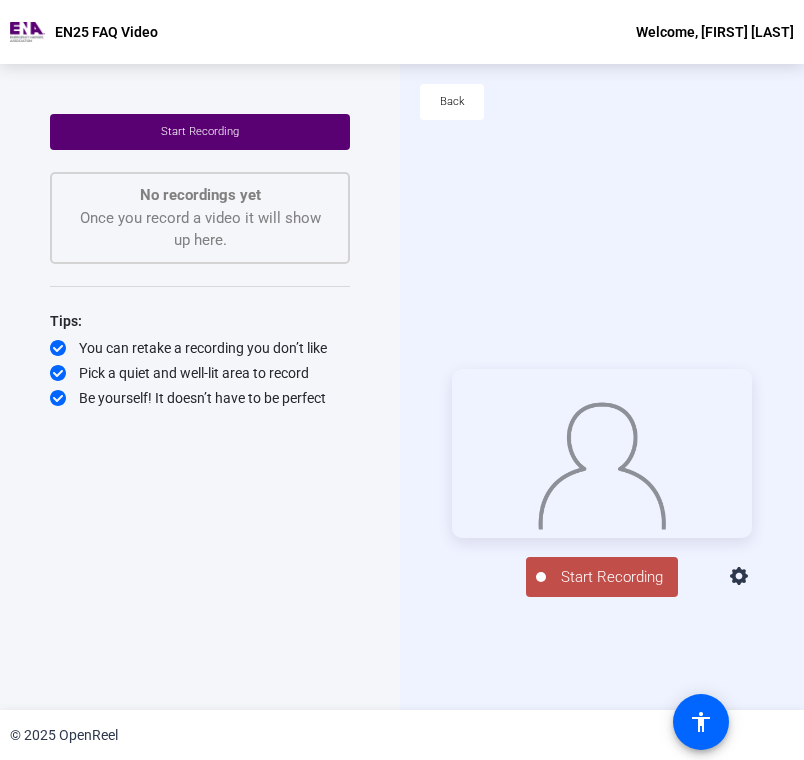 click on "Start Recording" 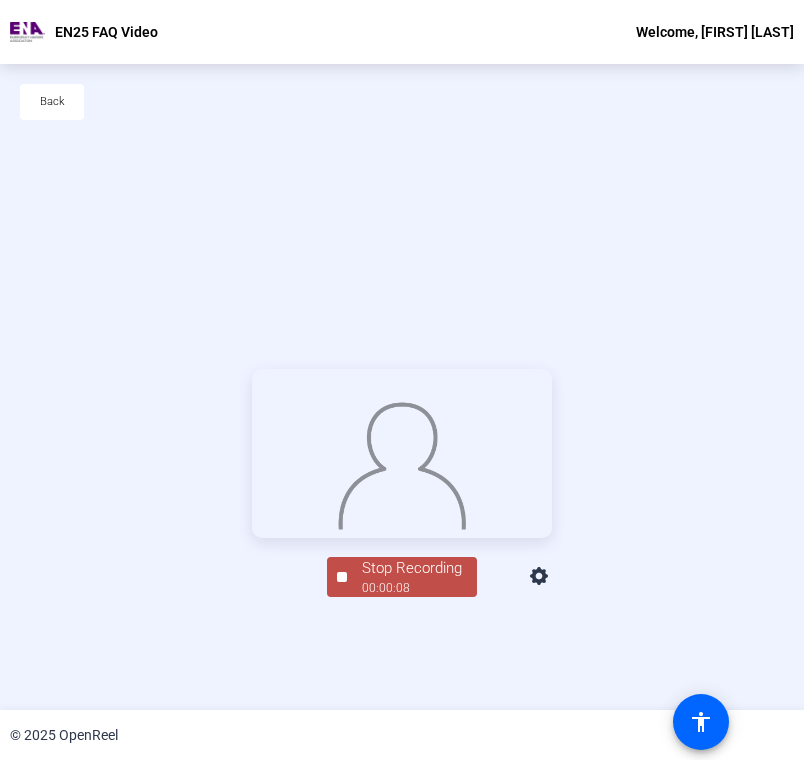 click on "Stop Recording" 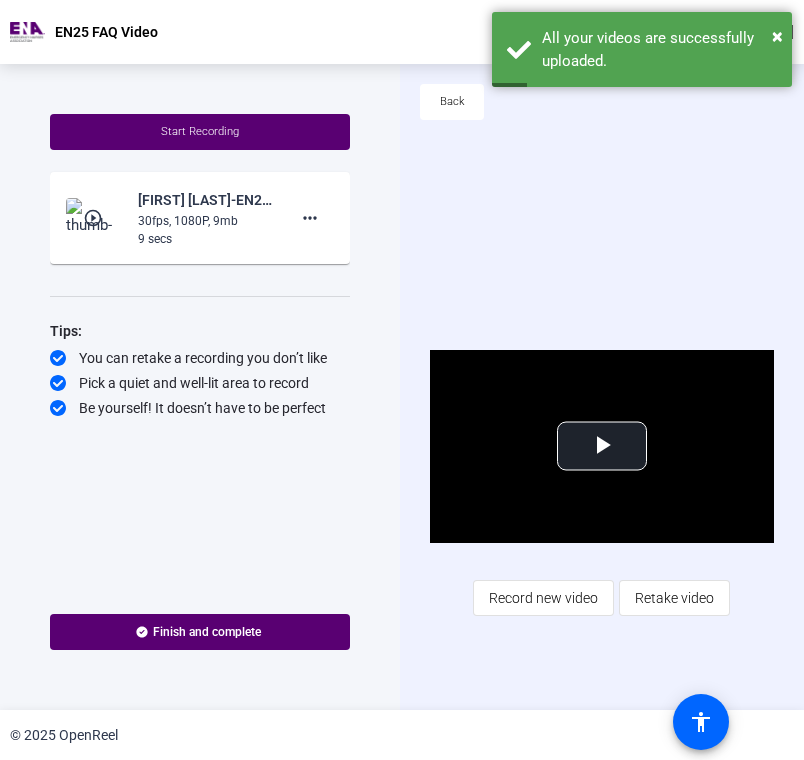 click on "more_horiz" 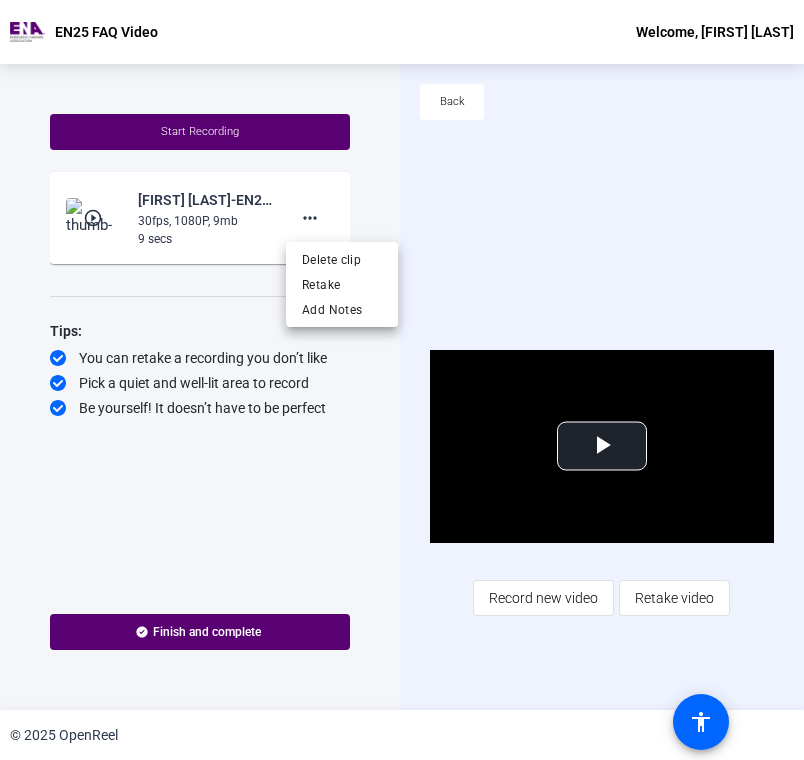 click on "Delete clip" at bounding box center [342, 260] 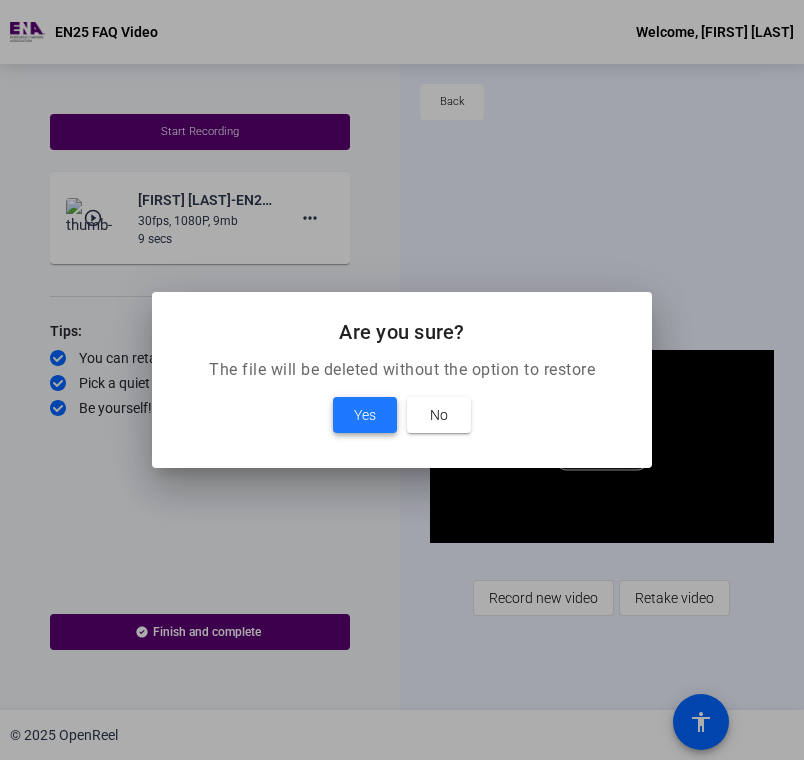 click at bounding box center (365, 415) 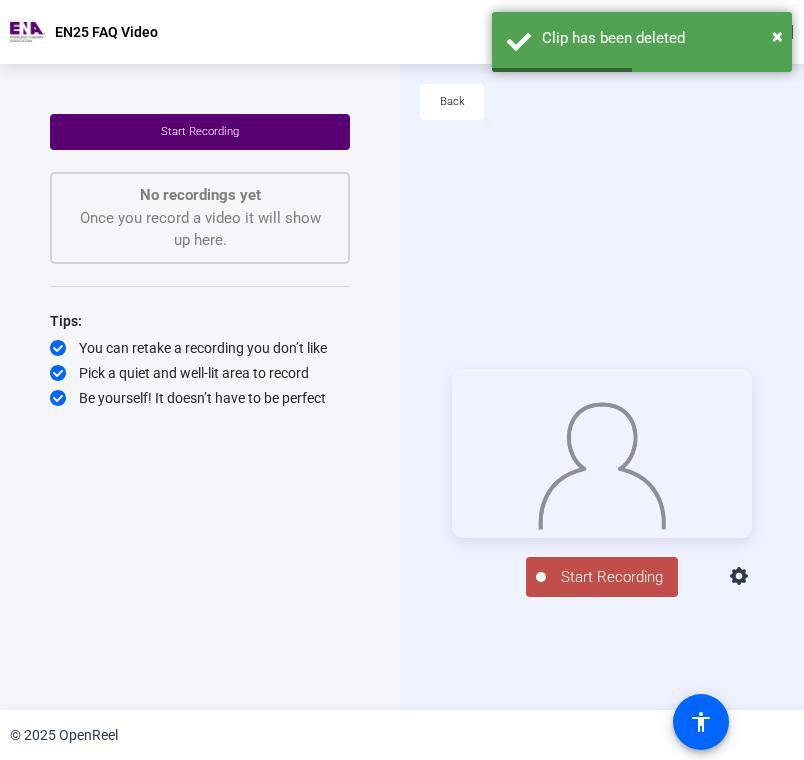 click on "Start Recording" 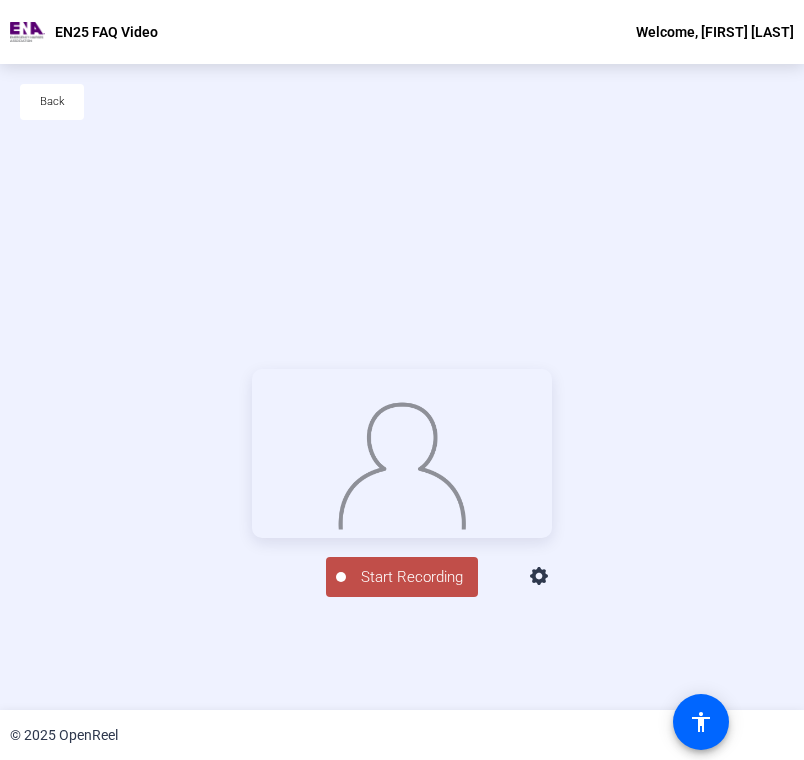 click on "Start Recording" 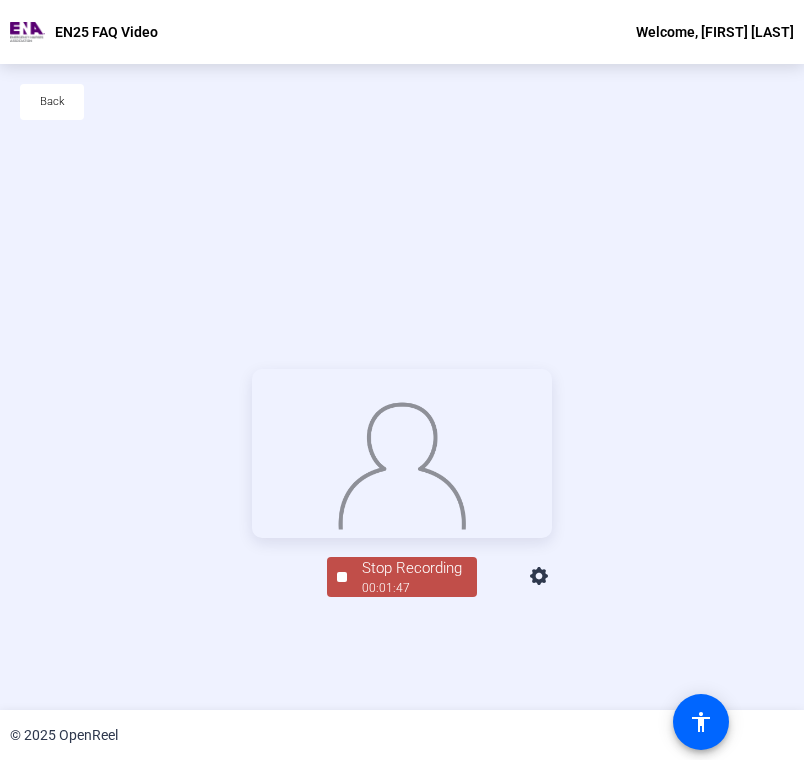 click on "Stop Recording" 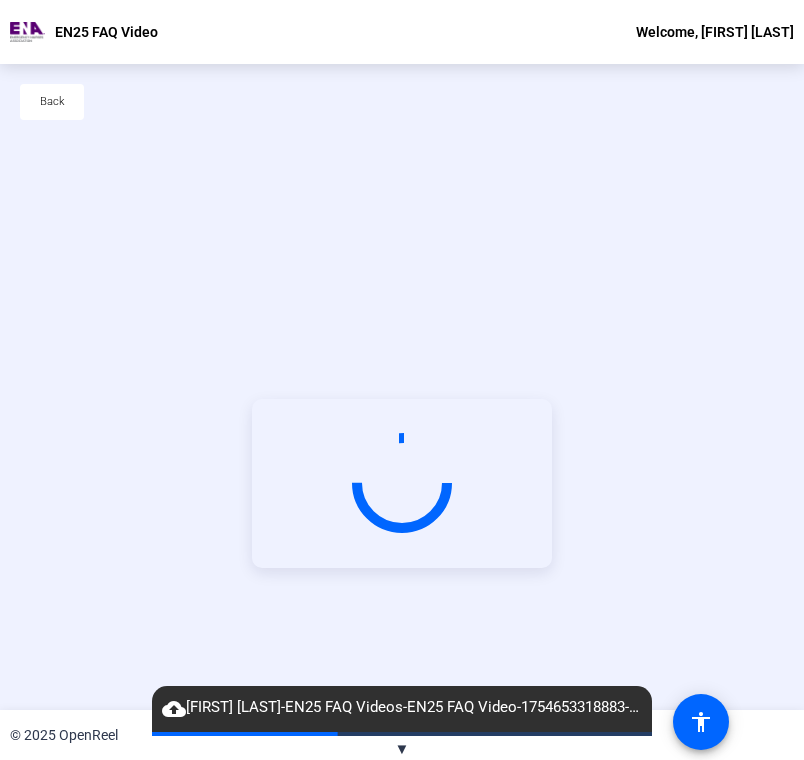click on "▼" 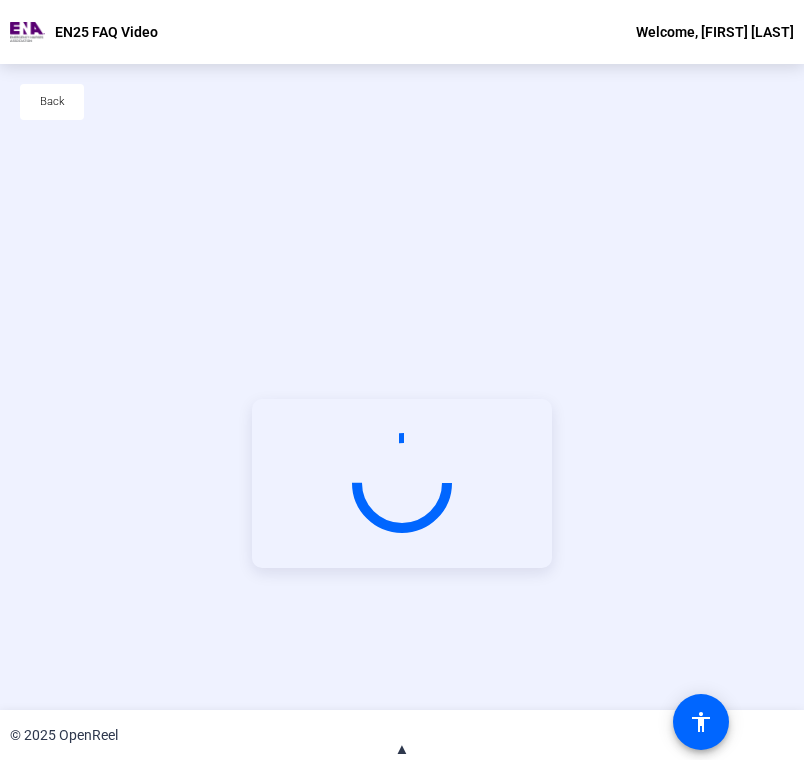click on "▲" 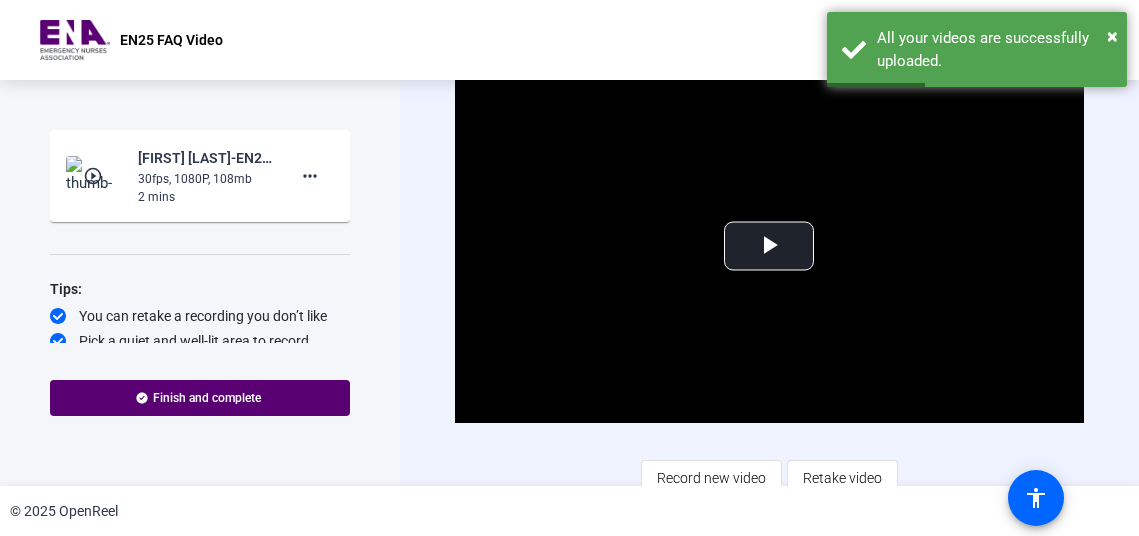 click 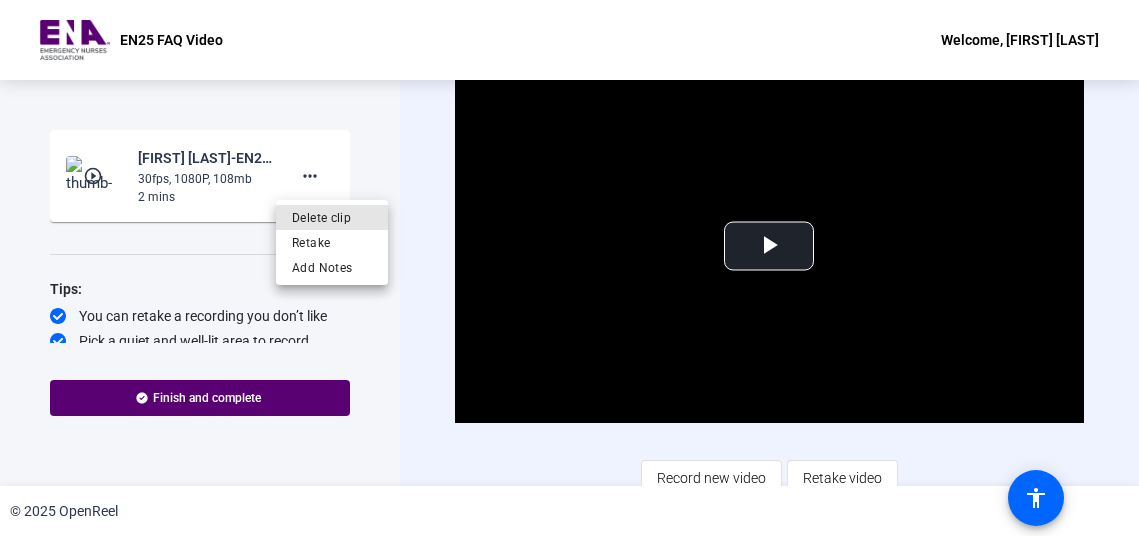 click on "Delete clip" at bounding box center [332, 218] 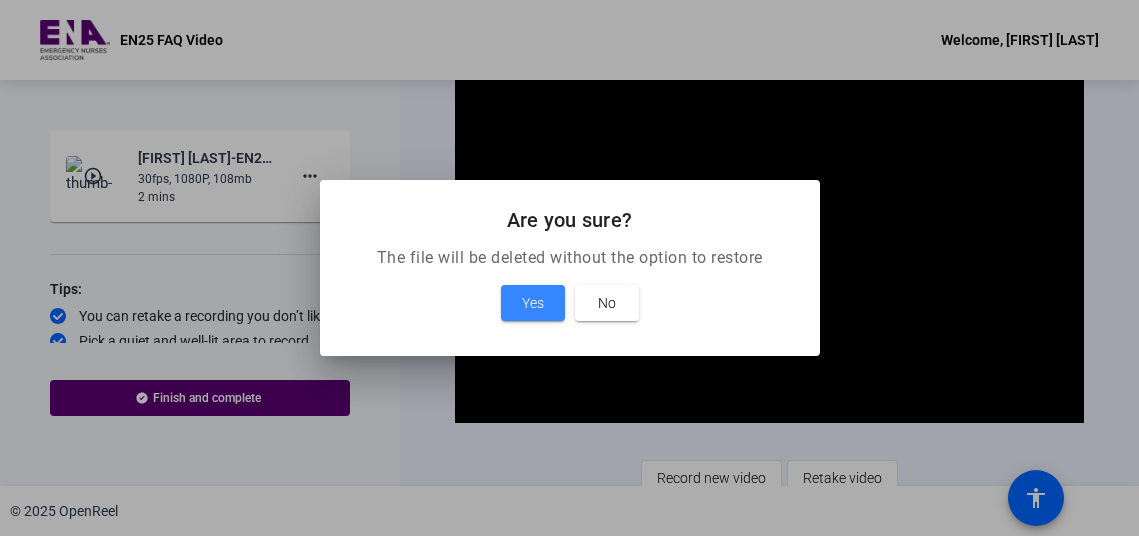 click on "Yes" at bounding box center [533, 303] 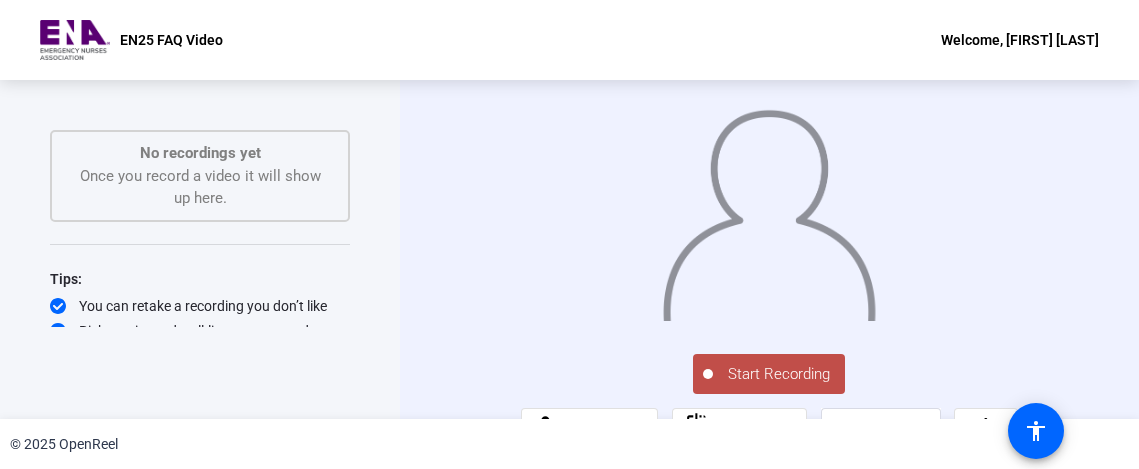 click on "Start Recording" 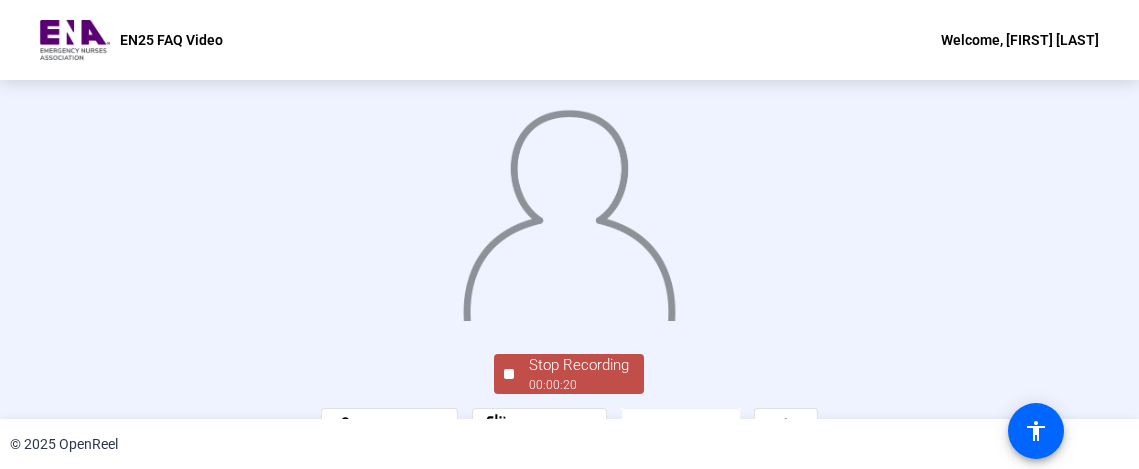 click 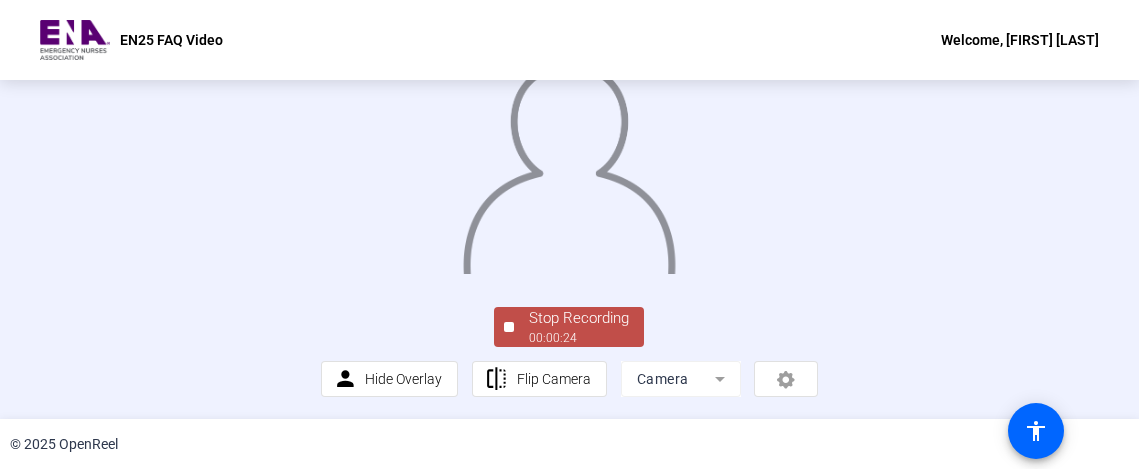 scroll, scrollTop: 177, scrollLeft: 0, axis: vertical 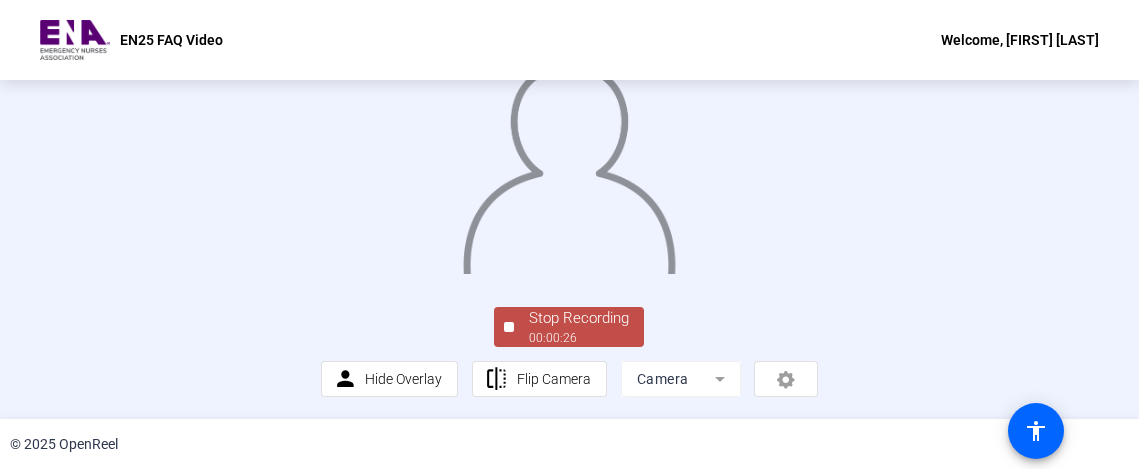 click 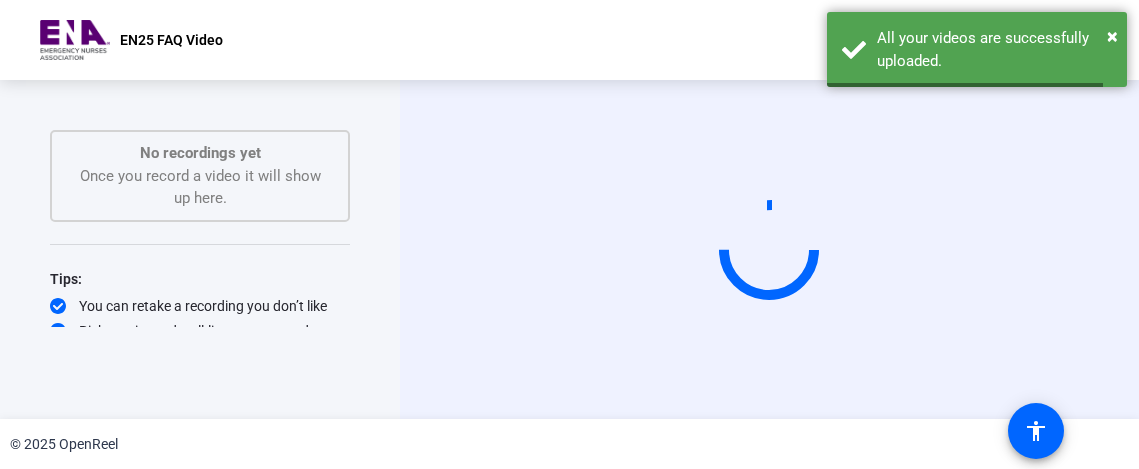 scroll, scrollTop: 0, scrollLeft: 0, axis: both 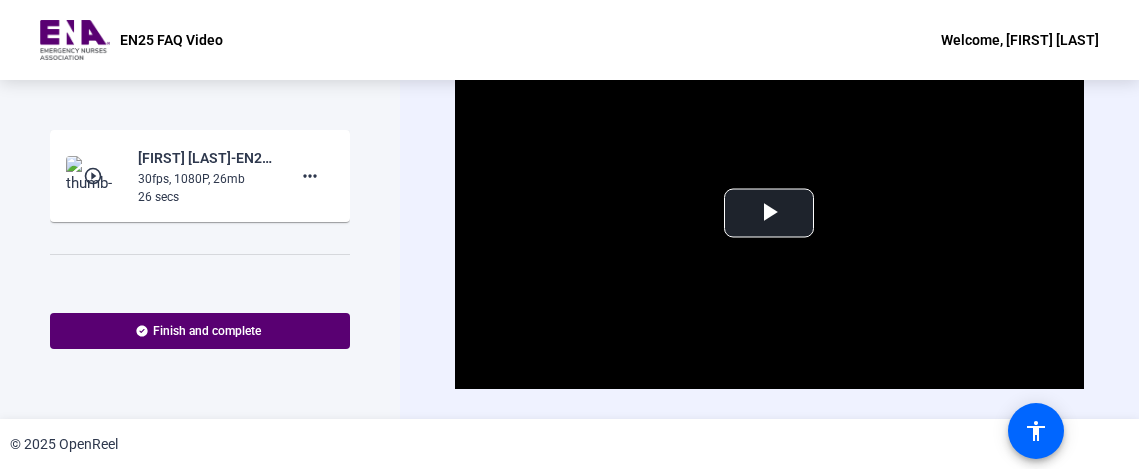 click 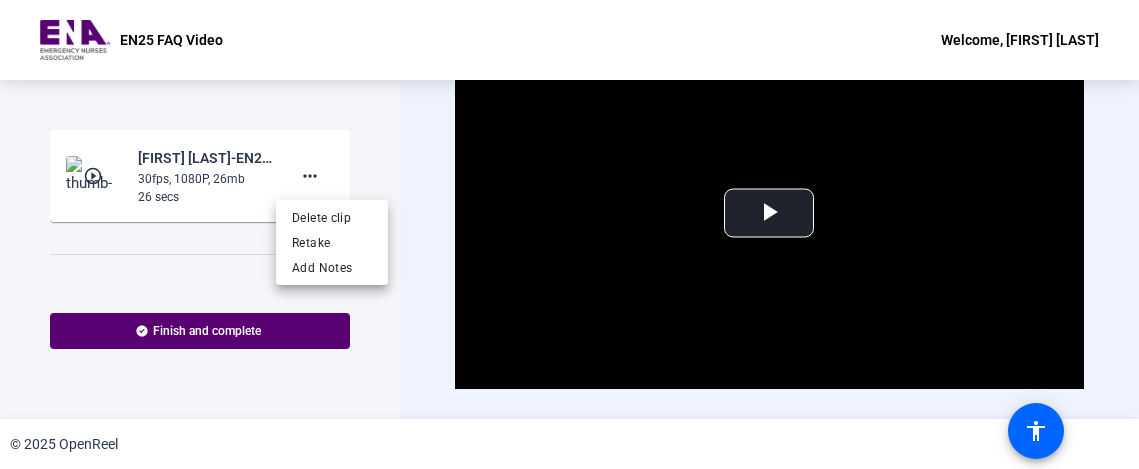 click on "Delete clip" at bounding box center [332, 218] 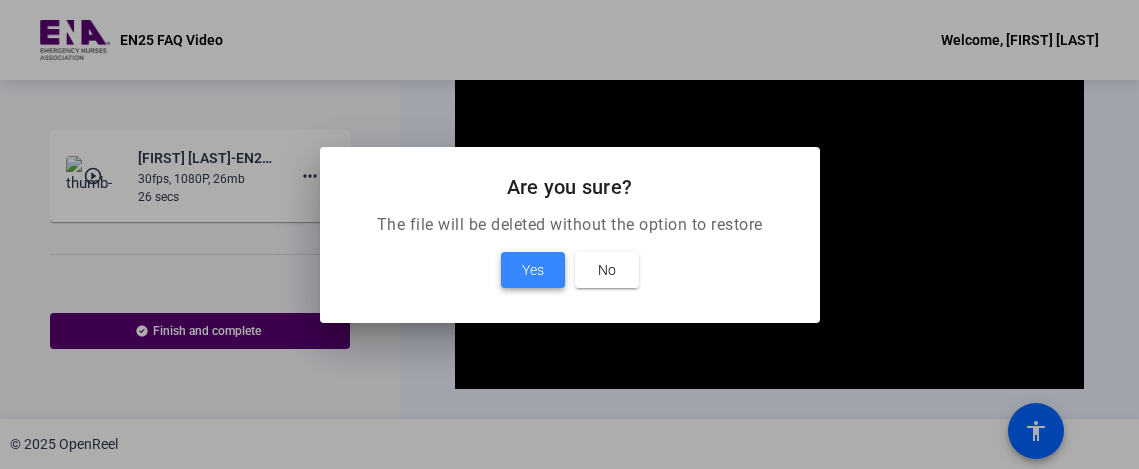 click at bounding box center [533, 270] 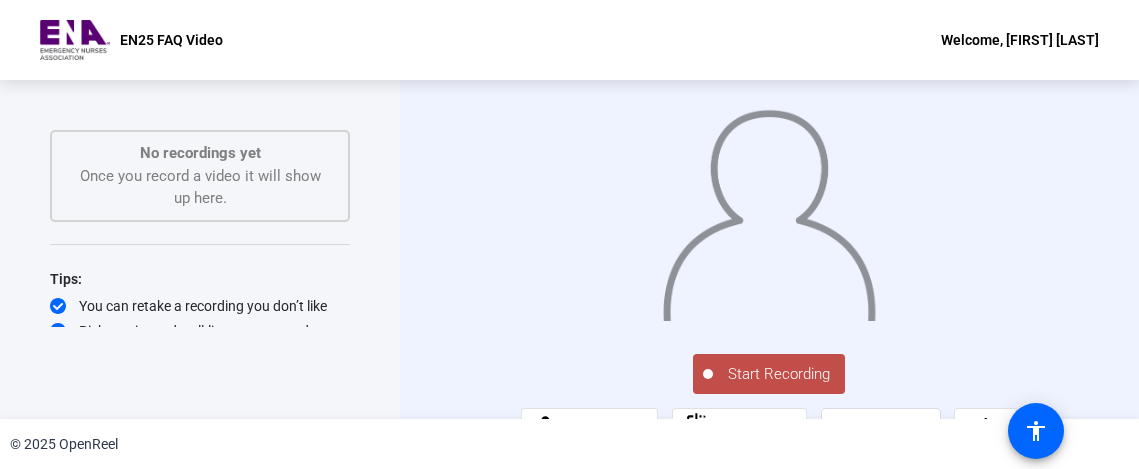 click on "Start Recording" 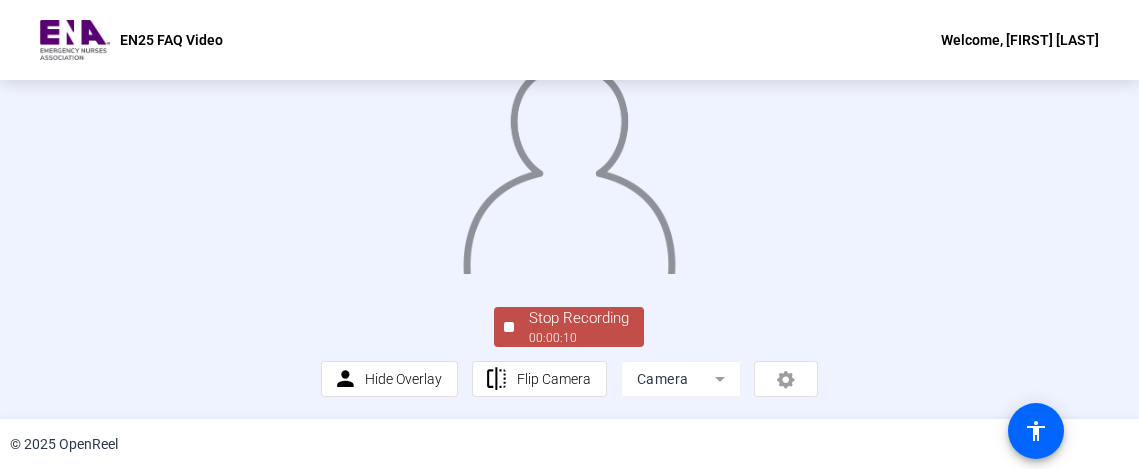 scroll, scrollTop: 164, scrollLeft: 0, axis: vertical 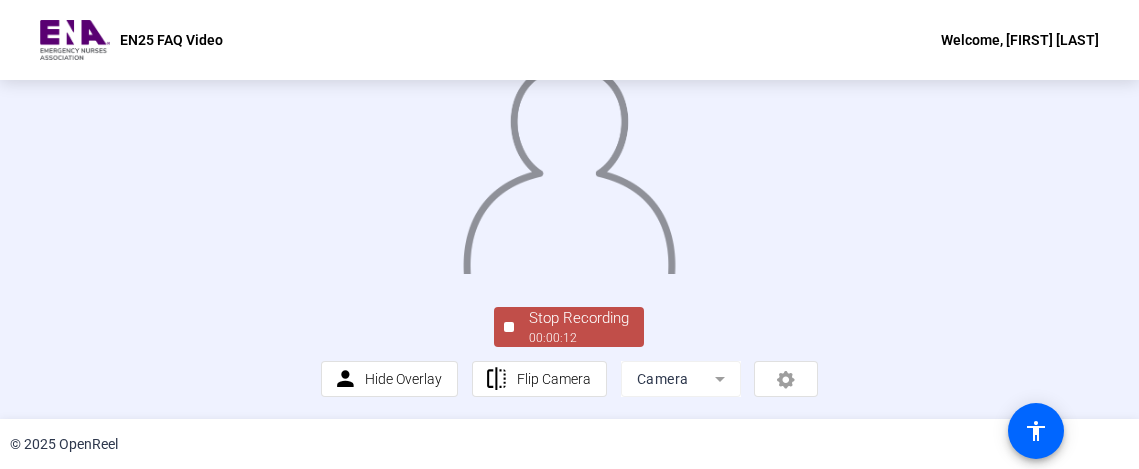 click 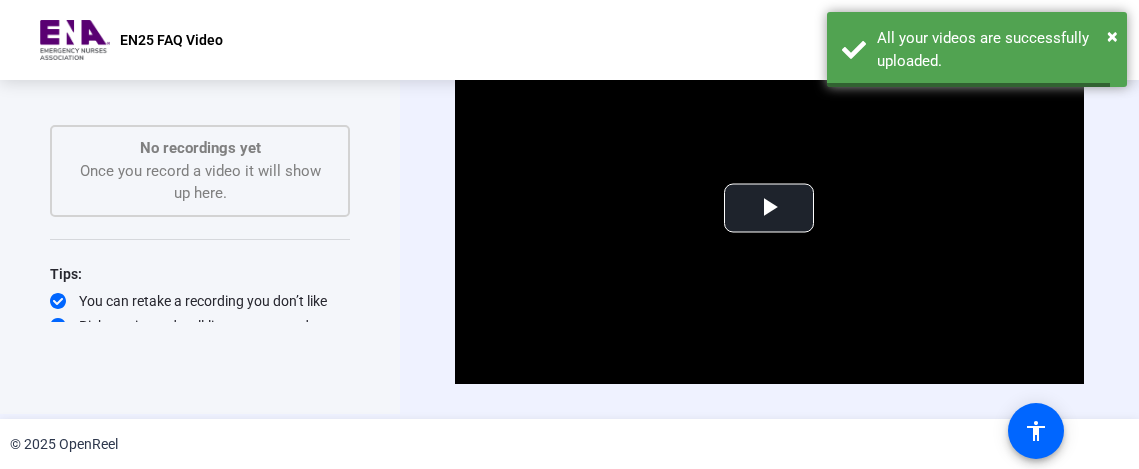 scroll, scrollTop: 0, scrollLeft: 0, axis: both 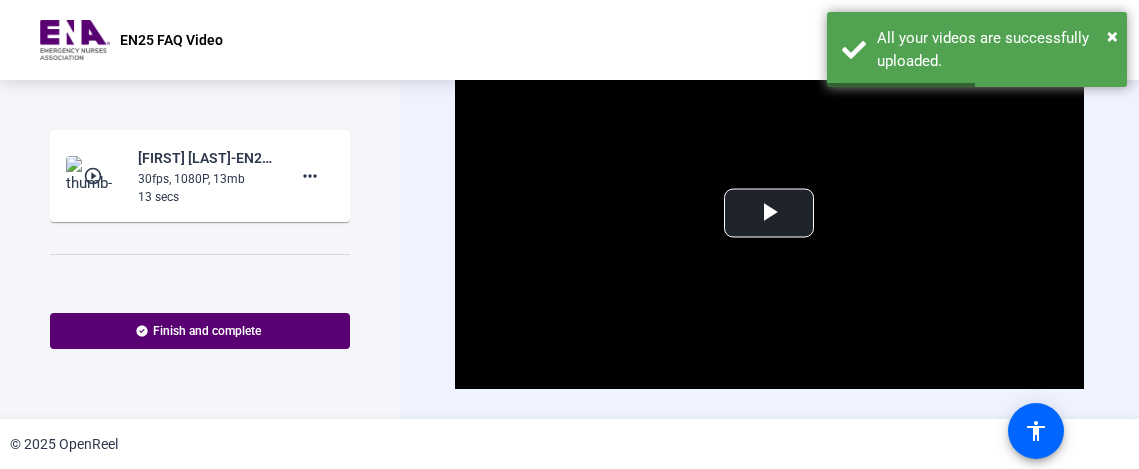 click on "more_horiz" 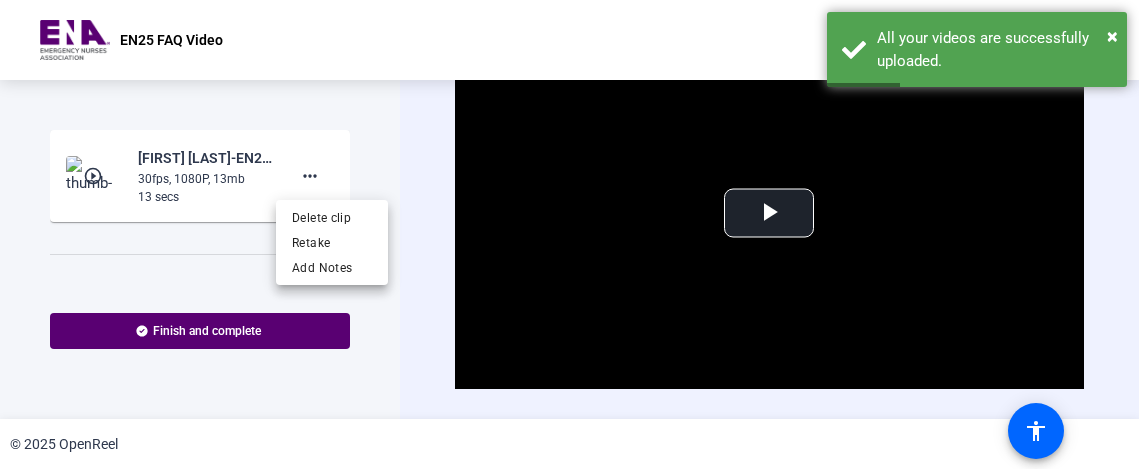 click on "Delete clip" at bounding box center (332, 218) 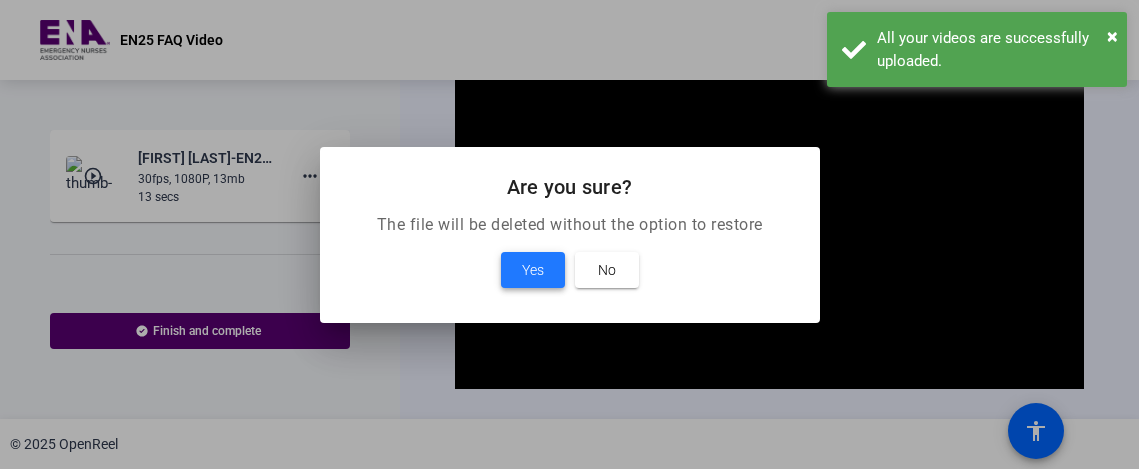 click at bounding box center [533, 270] 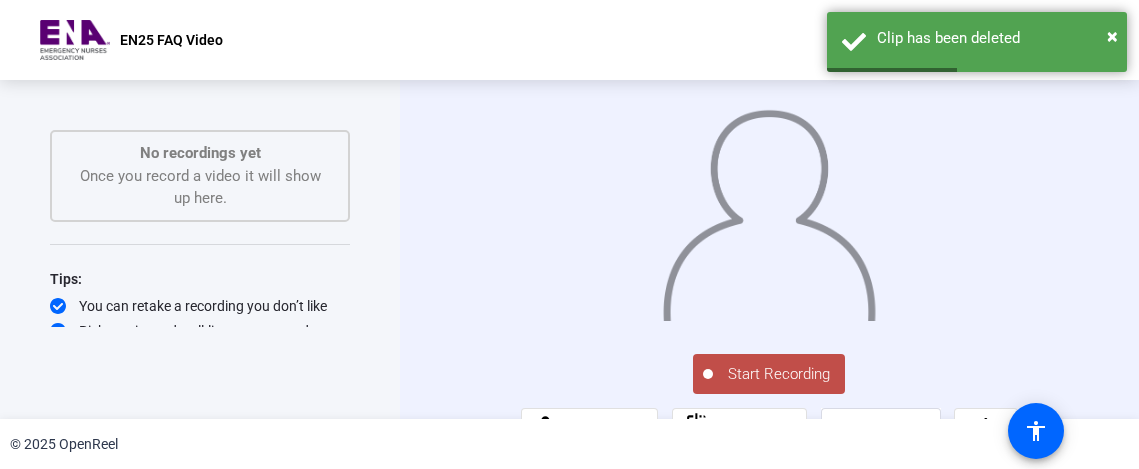 click on "Start Recording" 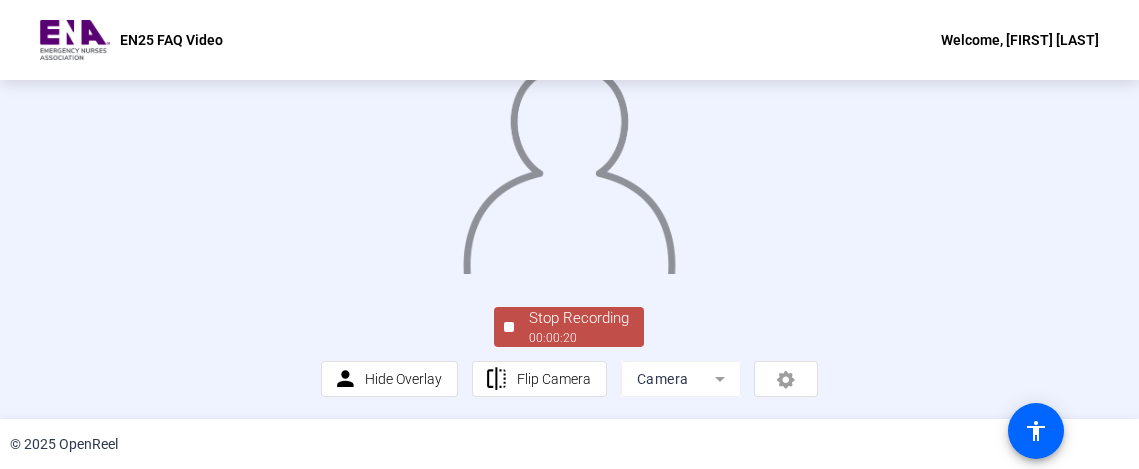 scroll, scrollTop: 177, scrollLeft: 0, axis: vertical 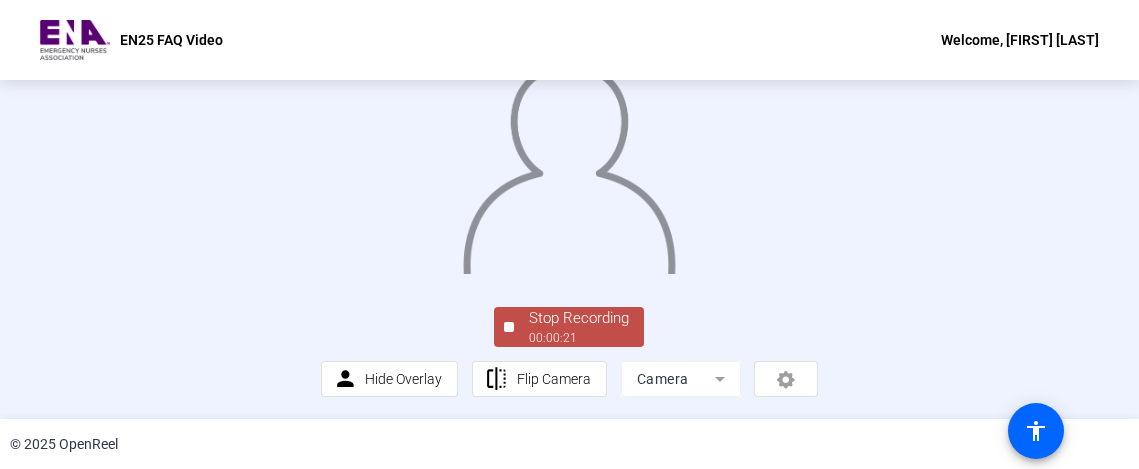 click on "Stop Recording  00:00:21" 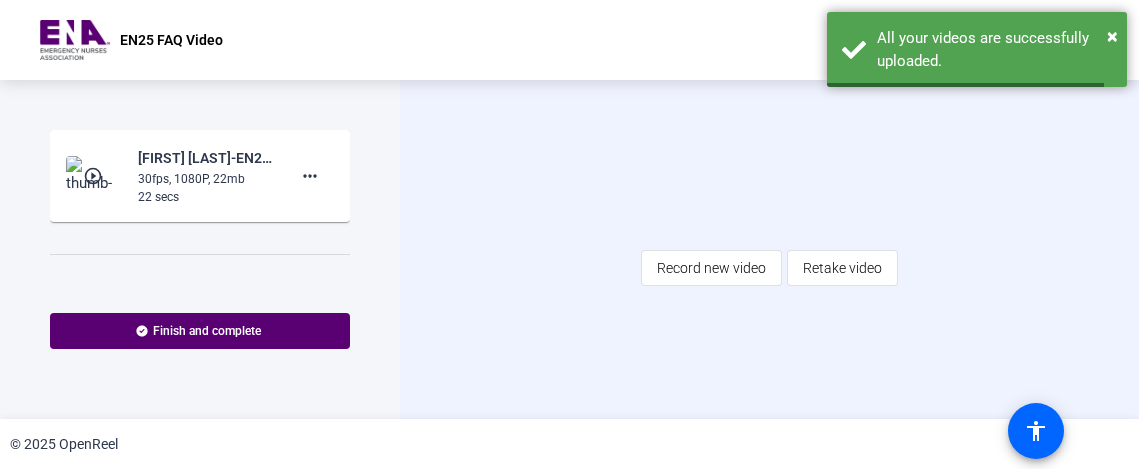 scroll, scrollTop: 0, scrollLeft: 0, axis: both 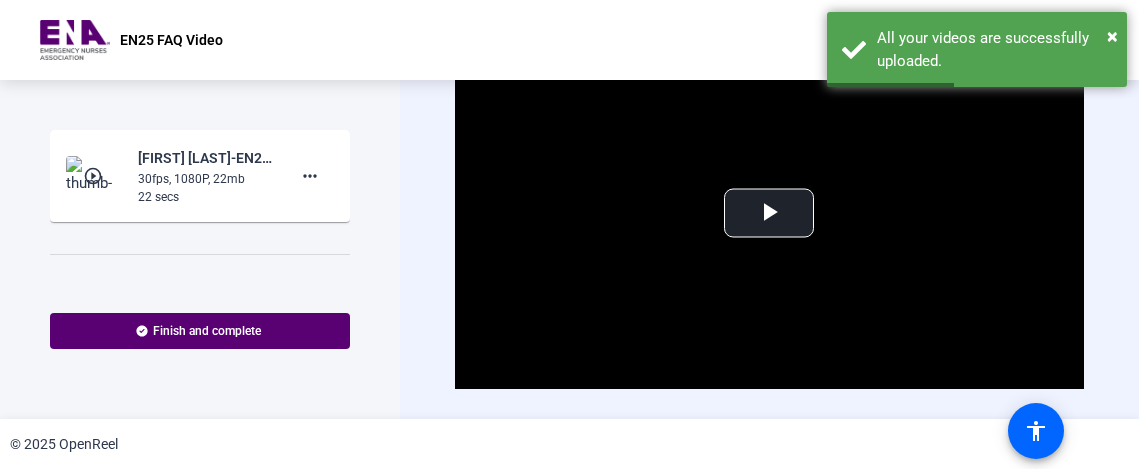 click on "more_horiz" 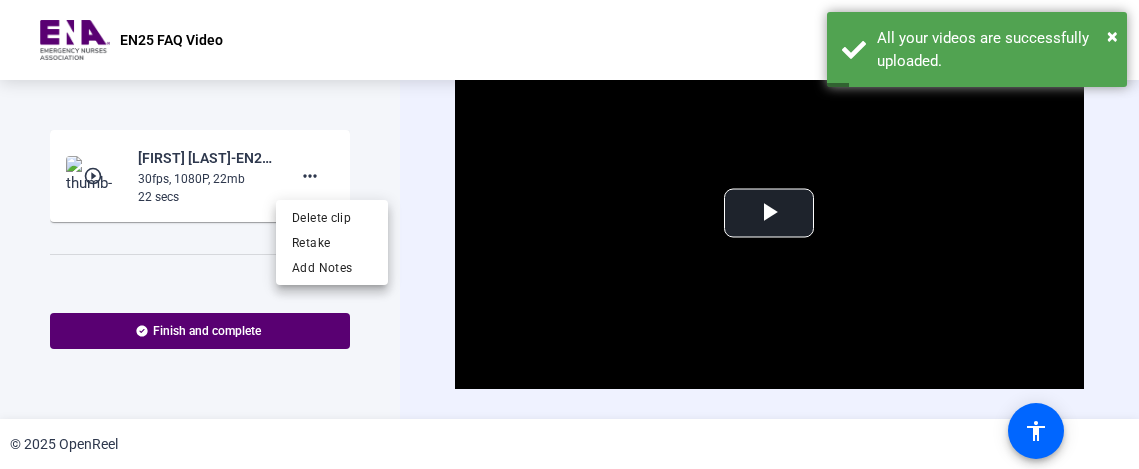 click on "Delete clip" at bounding box center (332, 218) 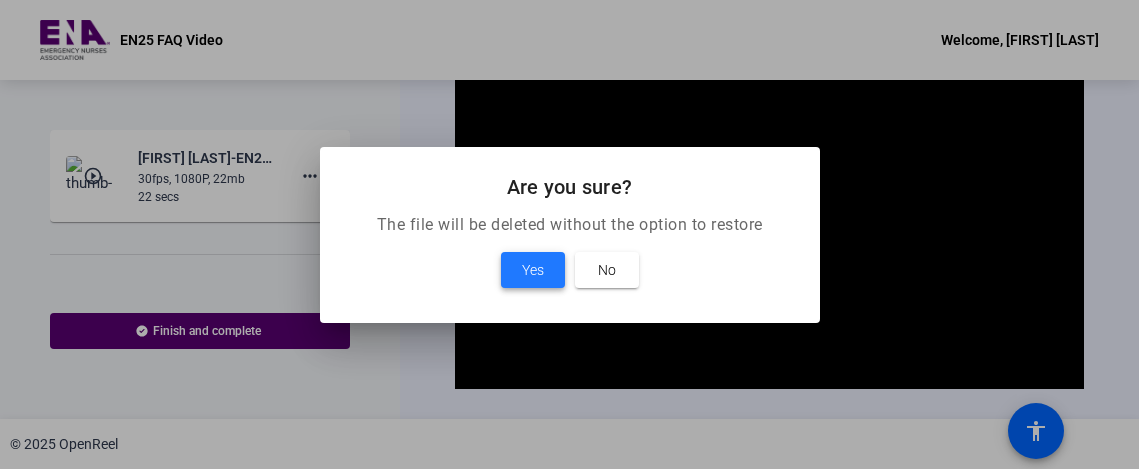 click on "Yes" at bounding box center (533, 270) 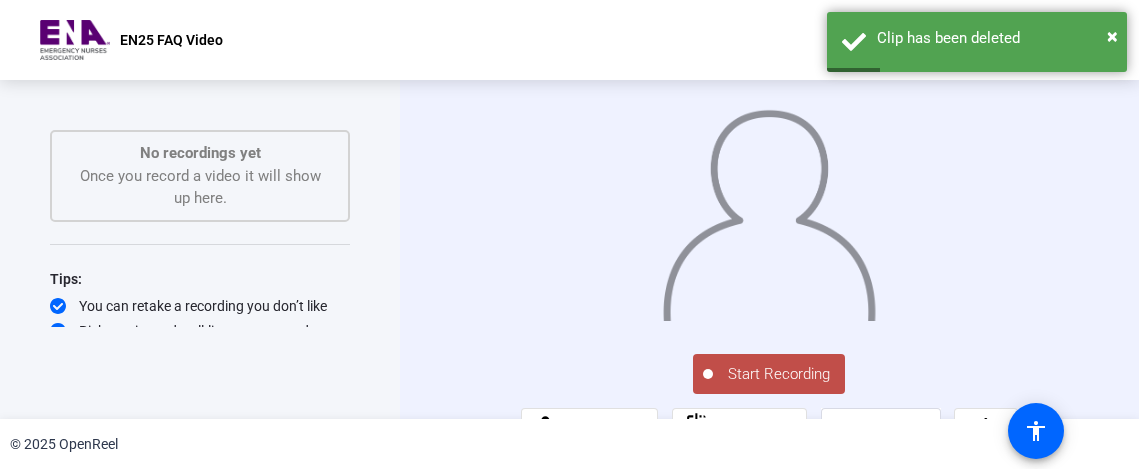 click on "Start Recording" 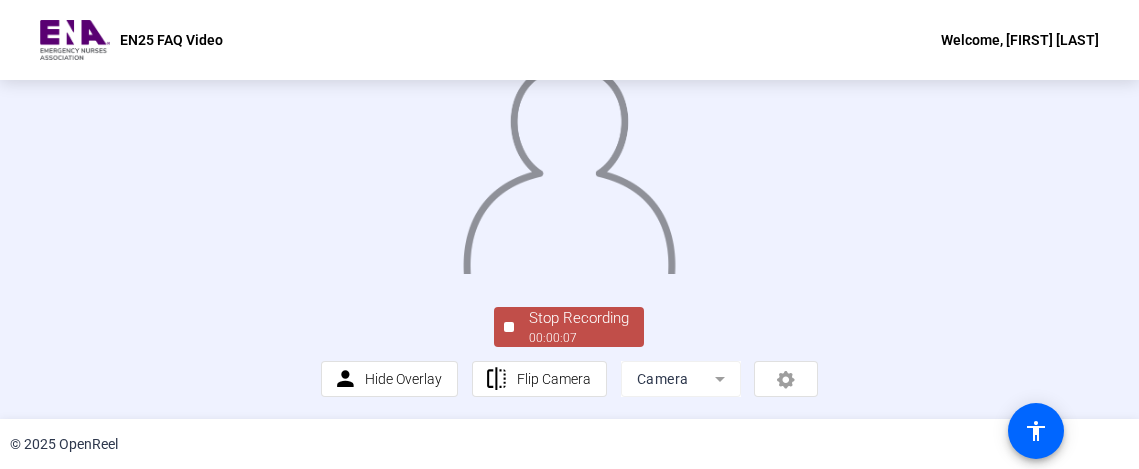 scroll, scrollTop: 177, scrollLeft: 0, axis: vertical 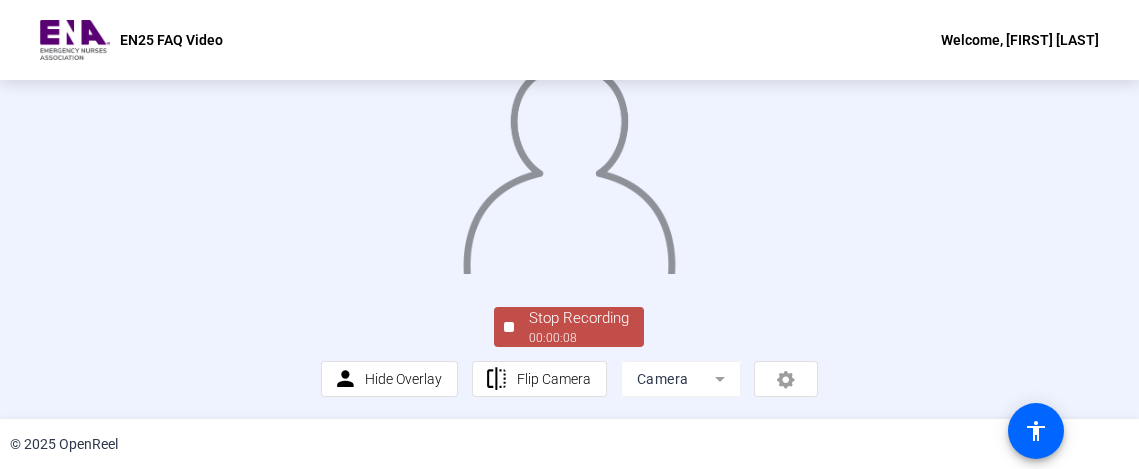 click on "Stop Recording" 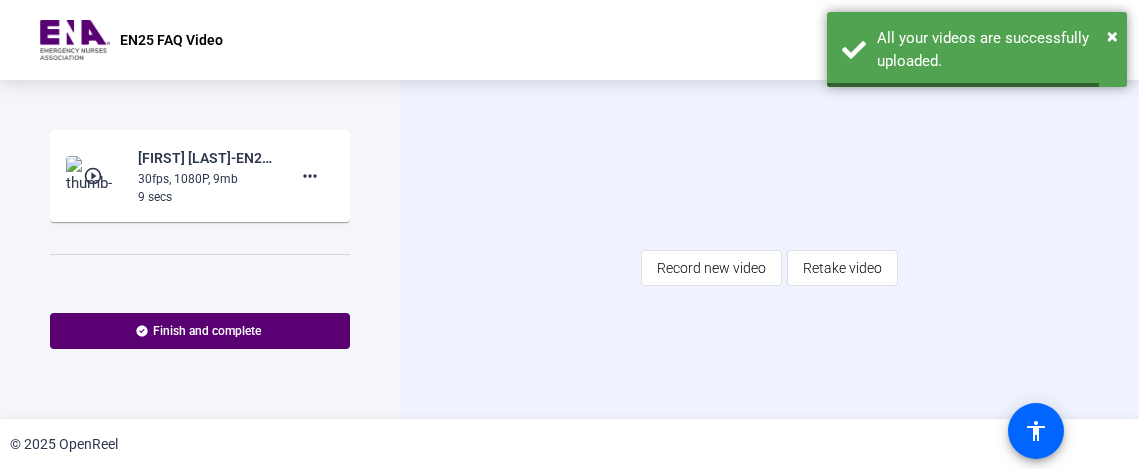 scroll, scrollTop: 0, scrollLeft: 0, axis: both 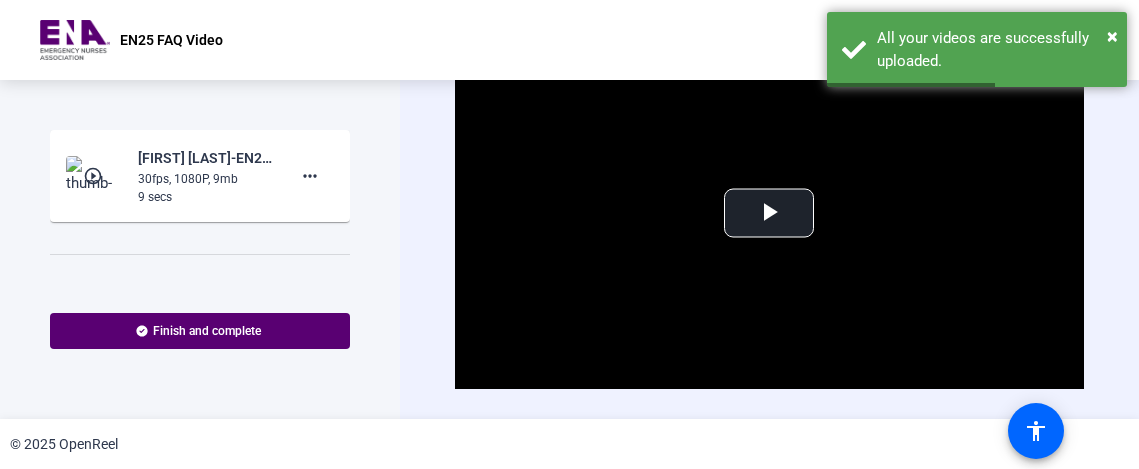 click on "more_horiz" 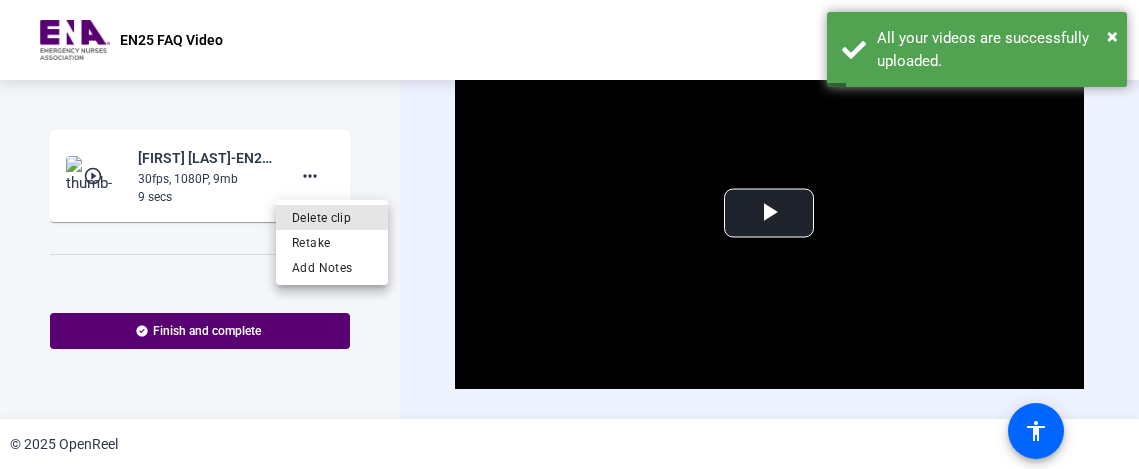 click on "Delete clip" at bounding box center [332, 218] 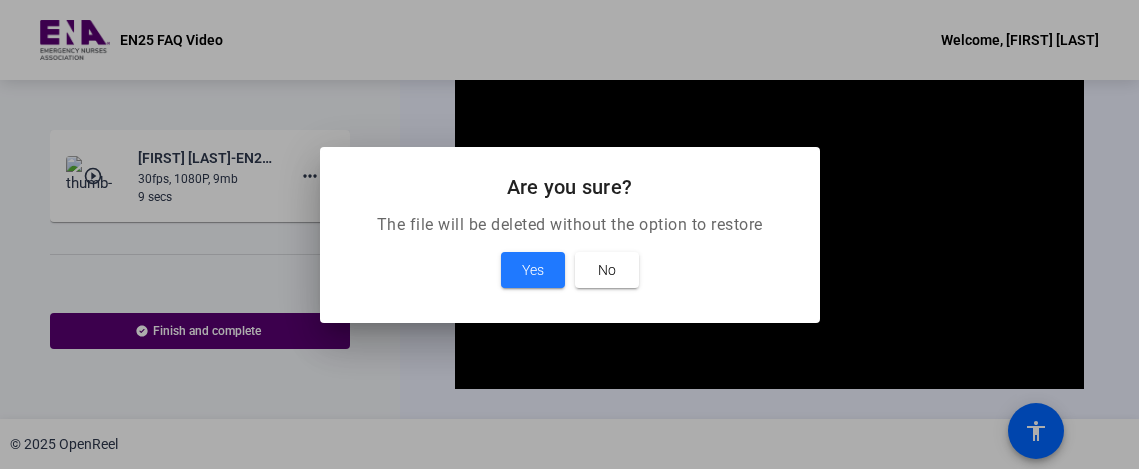 click at bounding box center (533, 270) 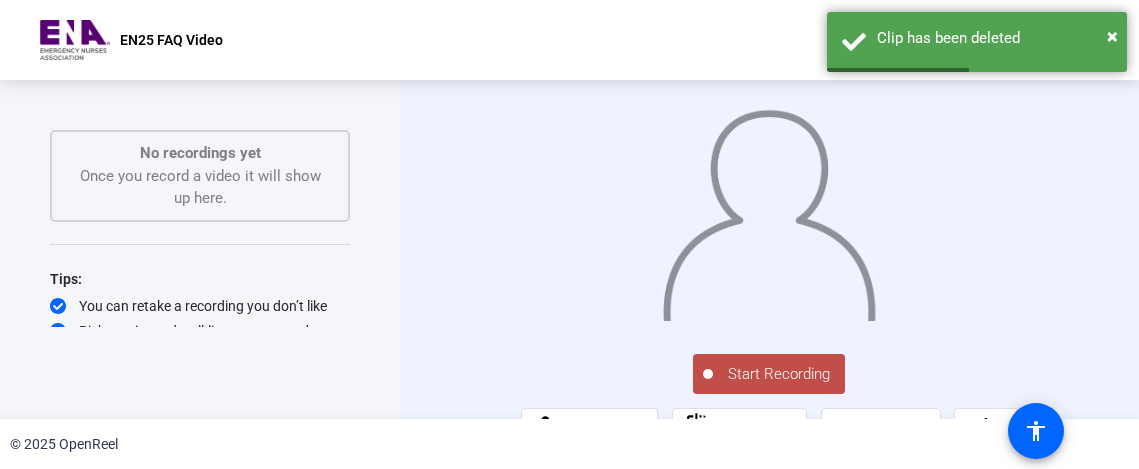 click on "Start Recording" 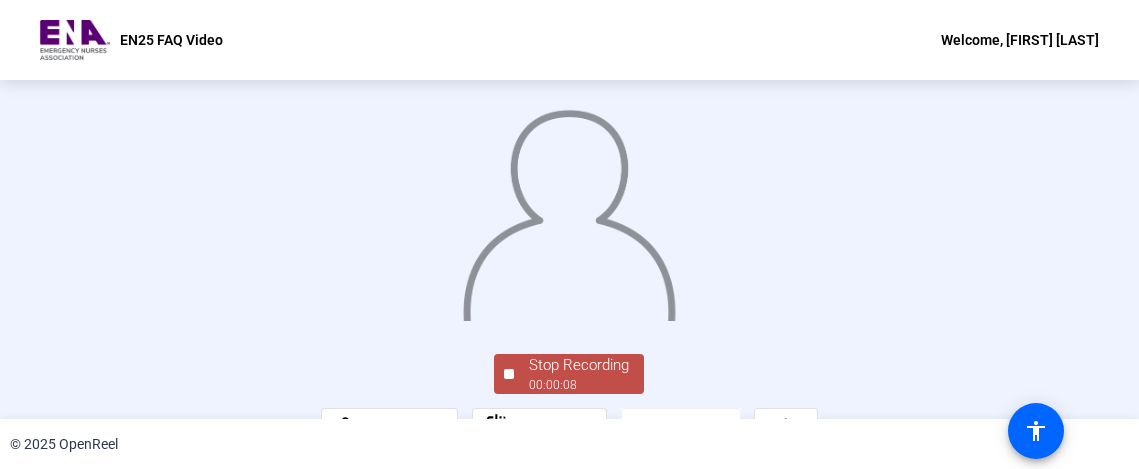 scroll, scrollTop: 177, scrollLeft: 0, axis: vertical 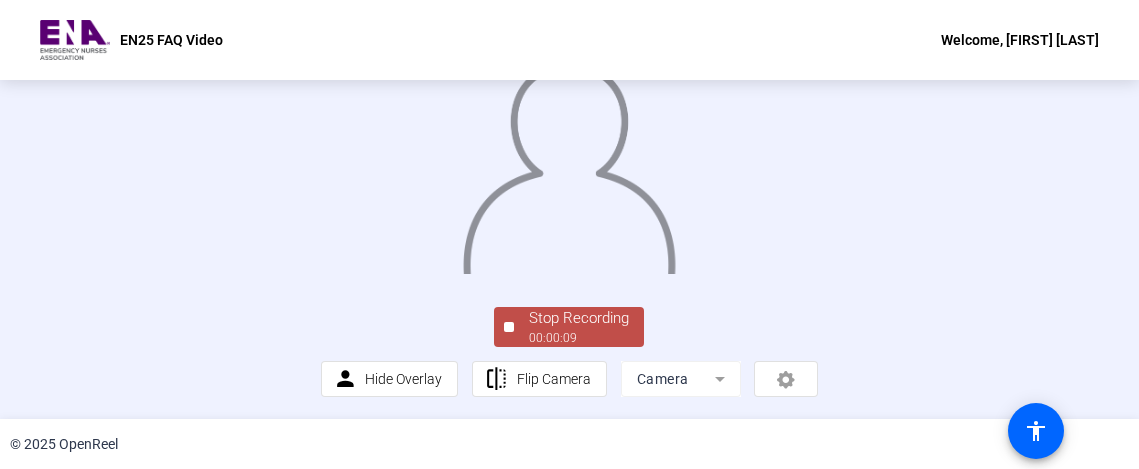 click on "Stop Recording  00:00:09" 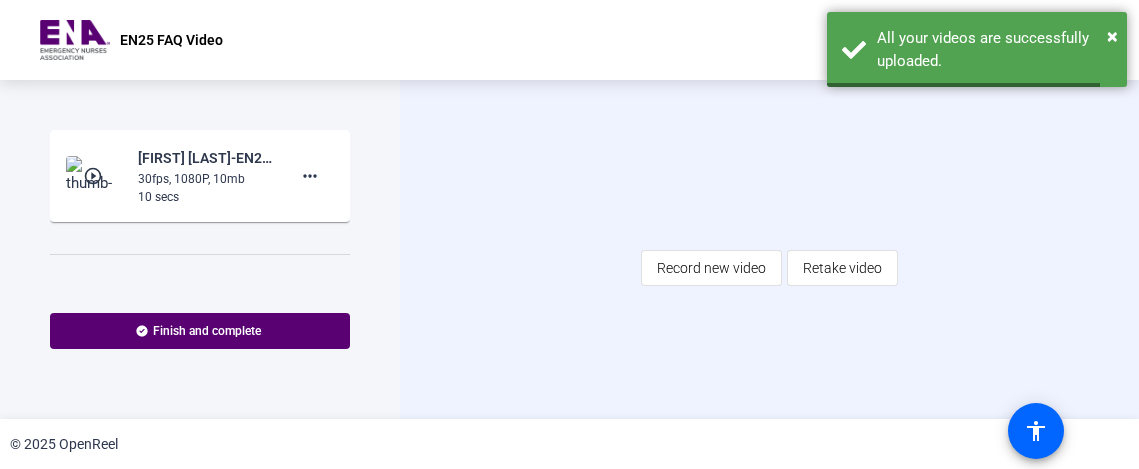 scroll, scrollTop: 0, scrollLeft: 0, axis: both 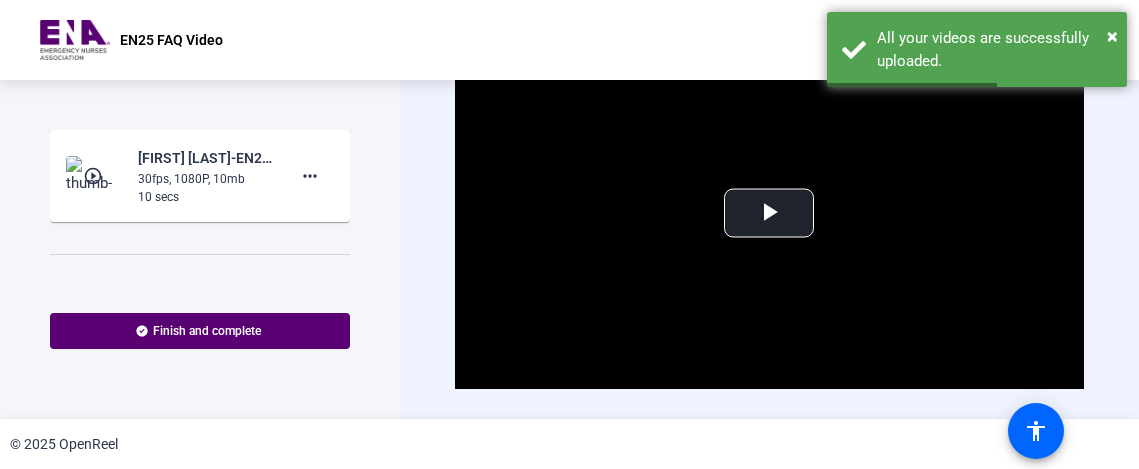 click on "more_horiz" 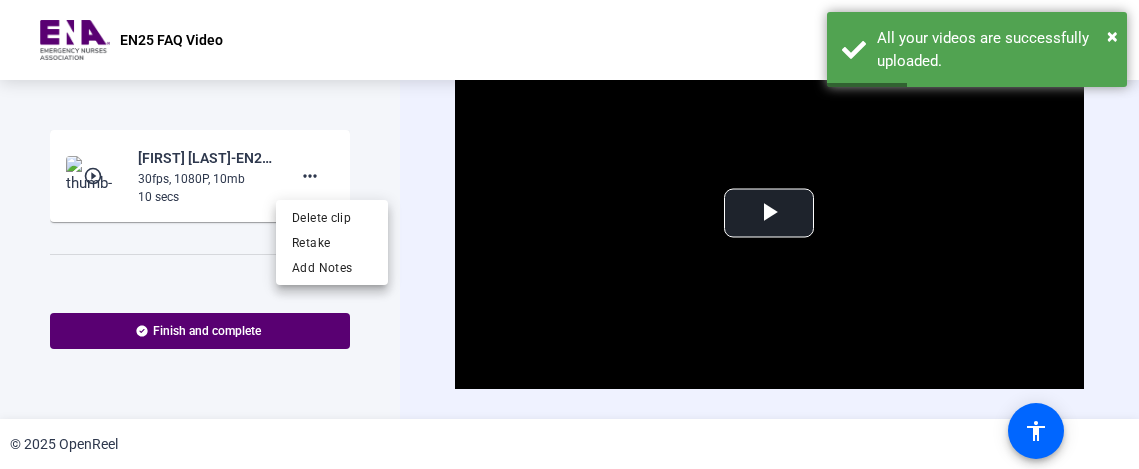 click on "Delete clip" at bounding box center [332, 218] 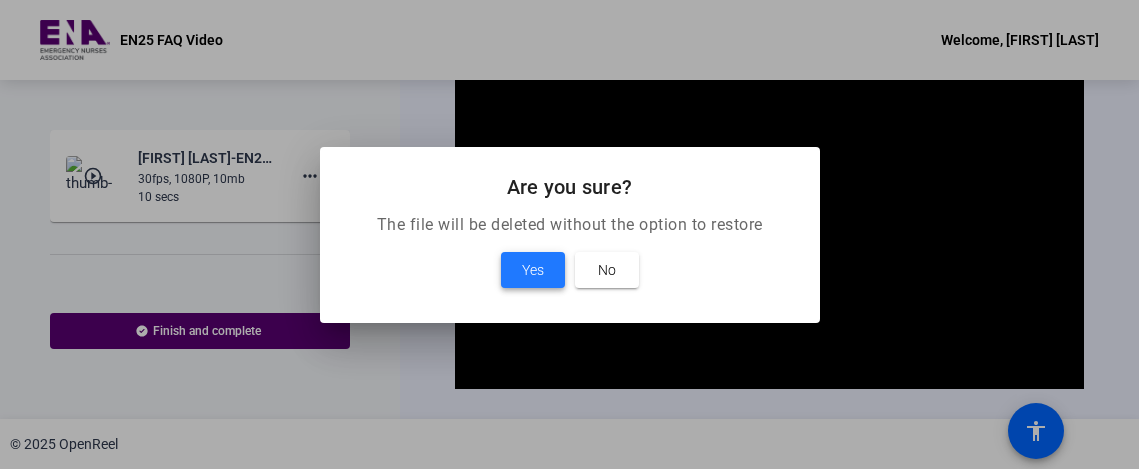 click on "Yes" at bounding box center (533, 270) 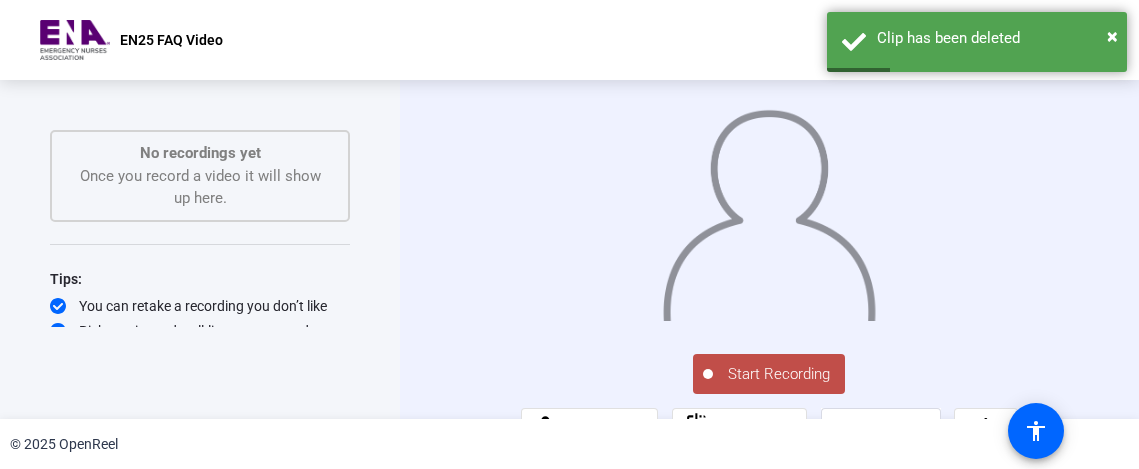 click on "Start Recording" 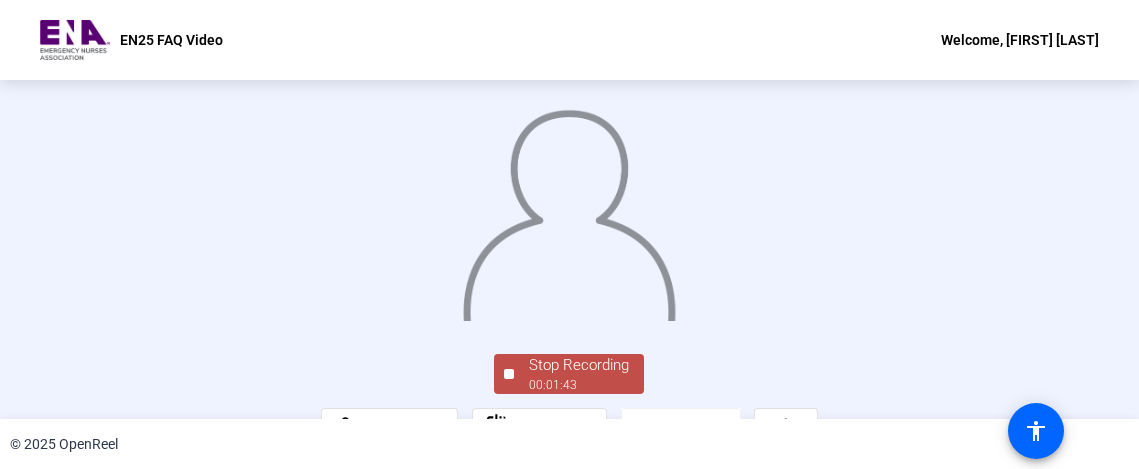click on "Stop Recording  00:01:43  person  Hide Overlay flip Flip Camera Camera" 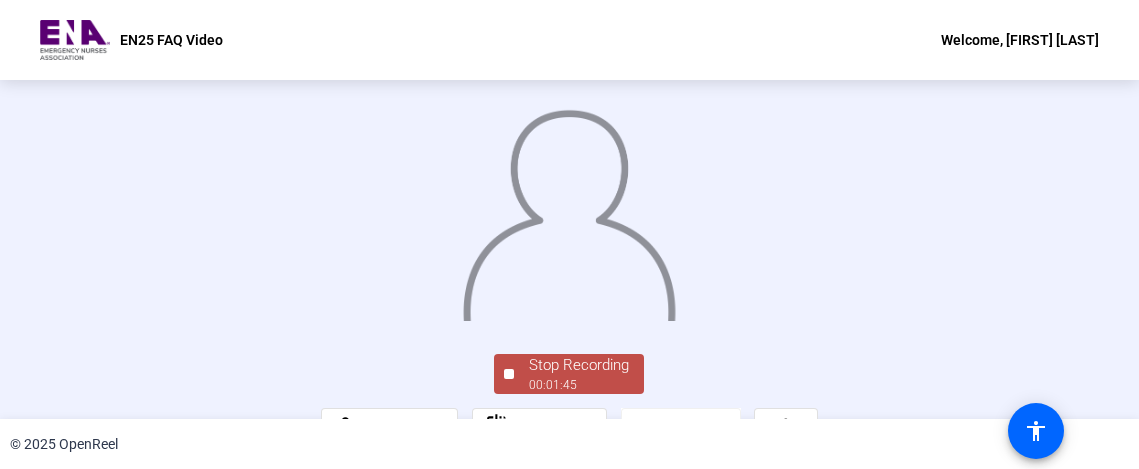 scroll, scrollTop: 177, scrollLeft: 0, axis: vertical 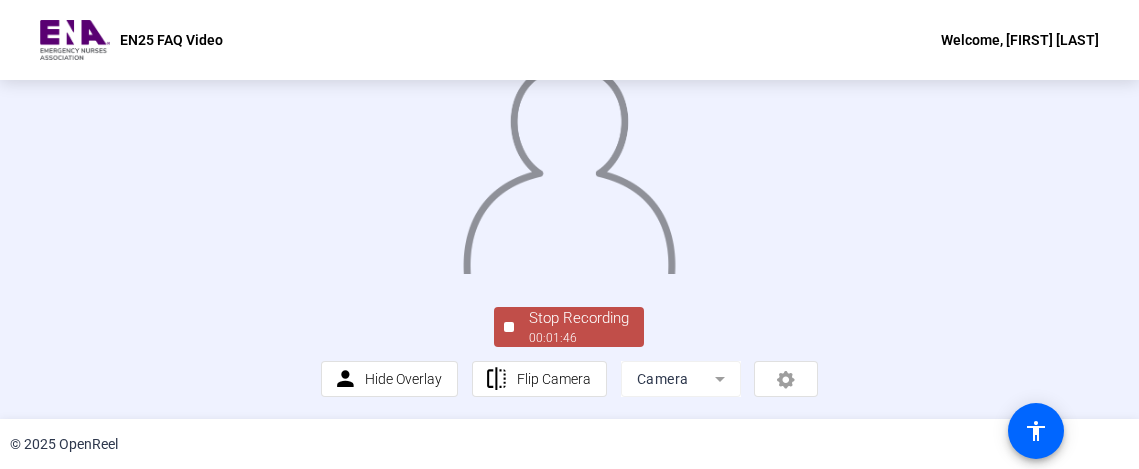 click on "Stop Recording" 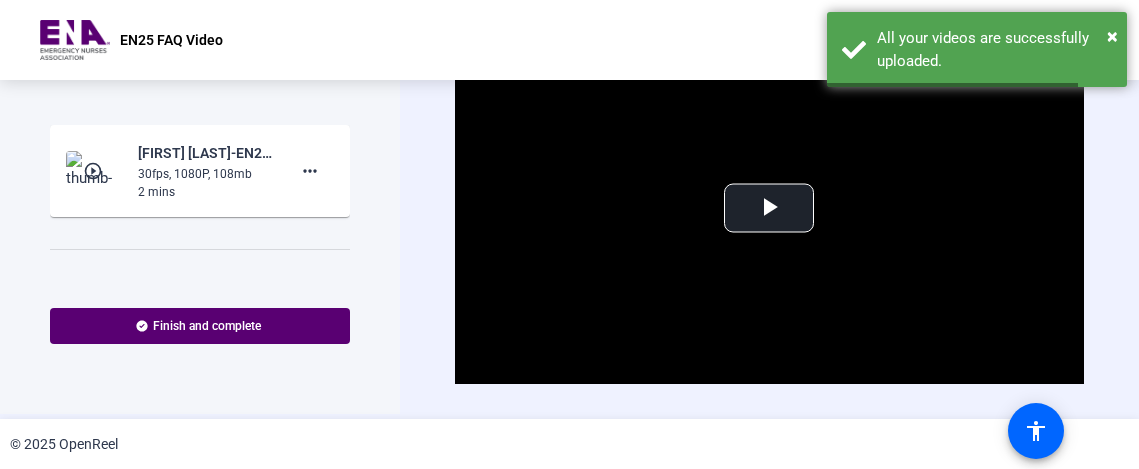 scroll, scrollTop: 0, scrollLeft: 0, axis: both 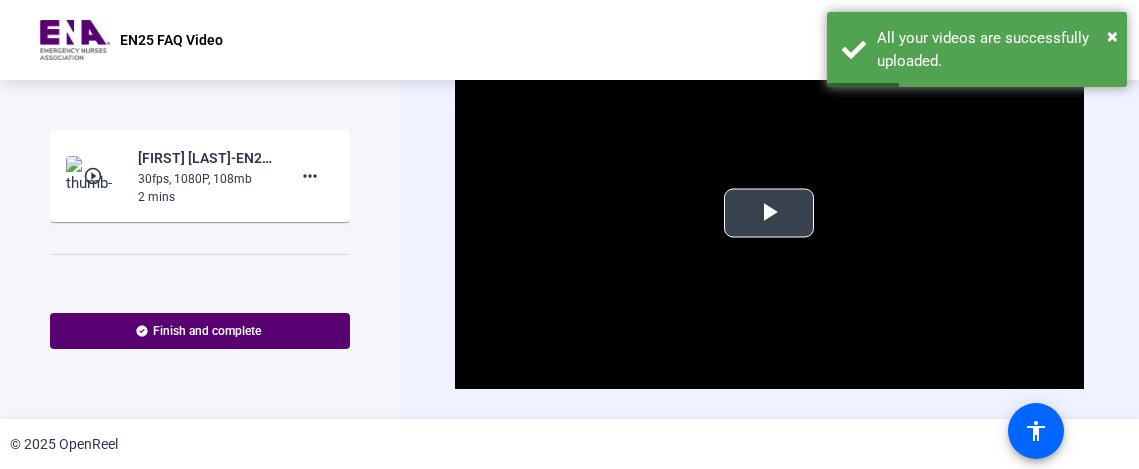 click at bounding box center [769, 213] 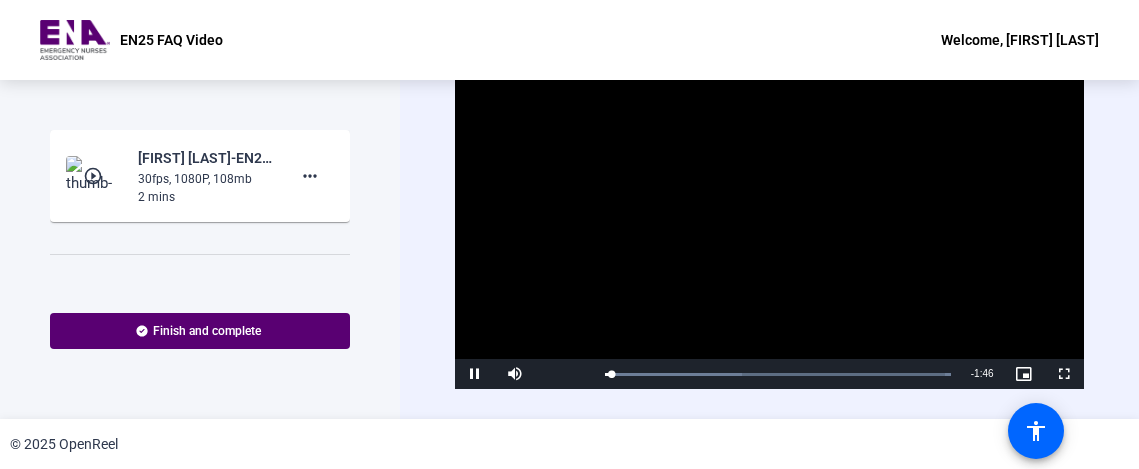 drag, startPoint x: 773, startPoint y: 226, endPoint x: 674, endPoint y: 266, distance: 106.77547 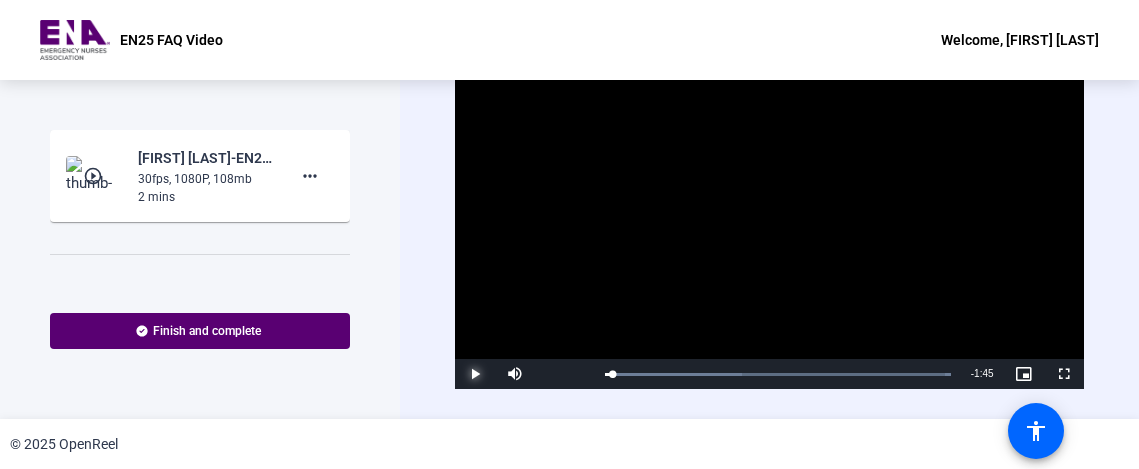 click at bounding box center [475, 374] 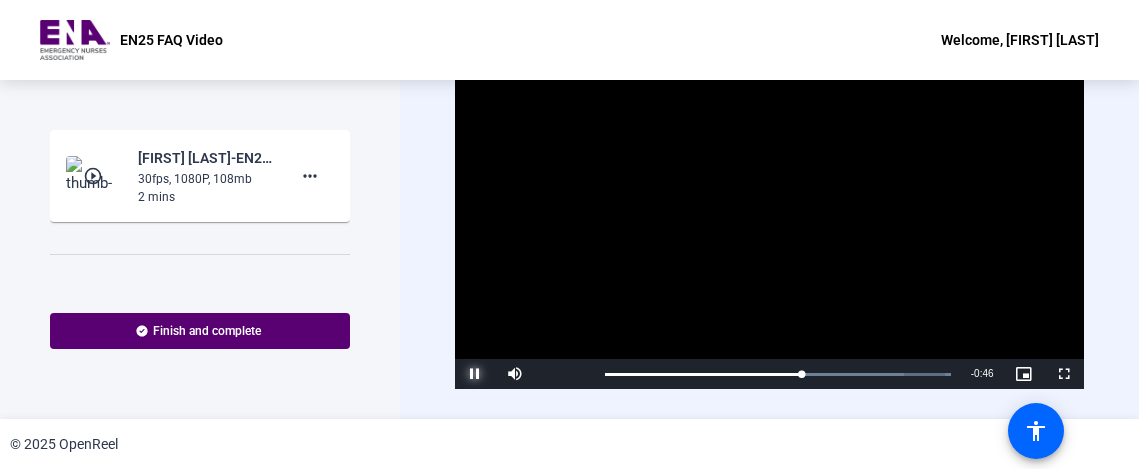 click at bounding box center [475, 374] 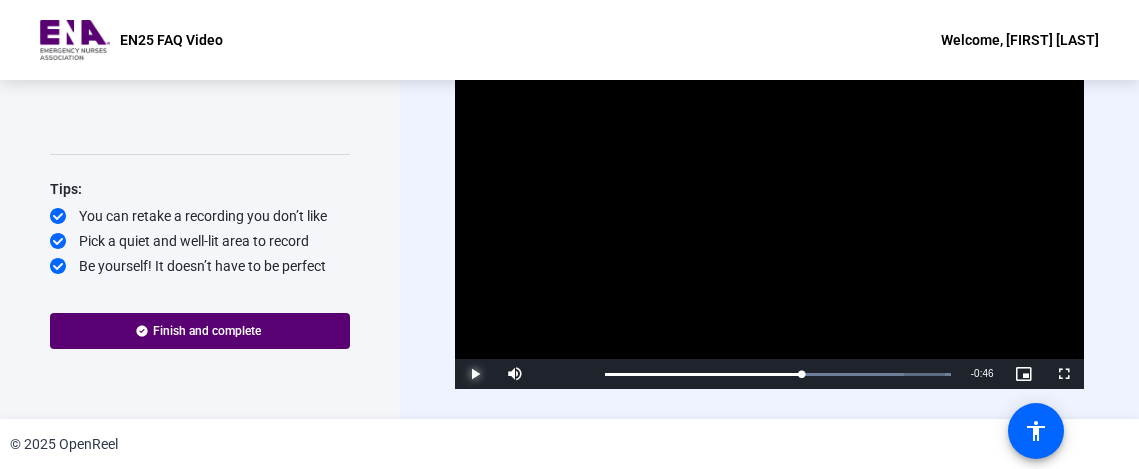 scroll, scrollTop: 0, scrollLeft: 0, axis: both 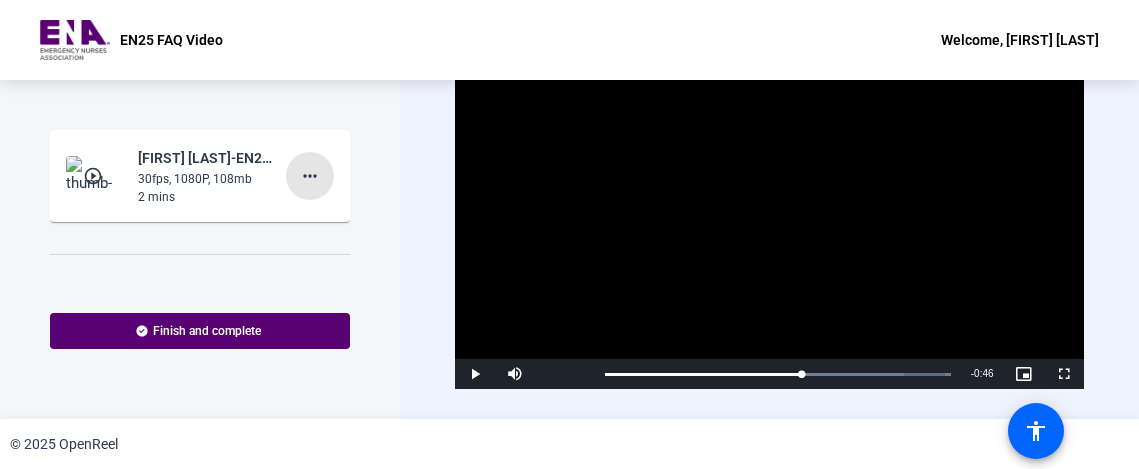 click on "more_horiz" 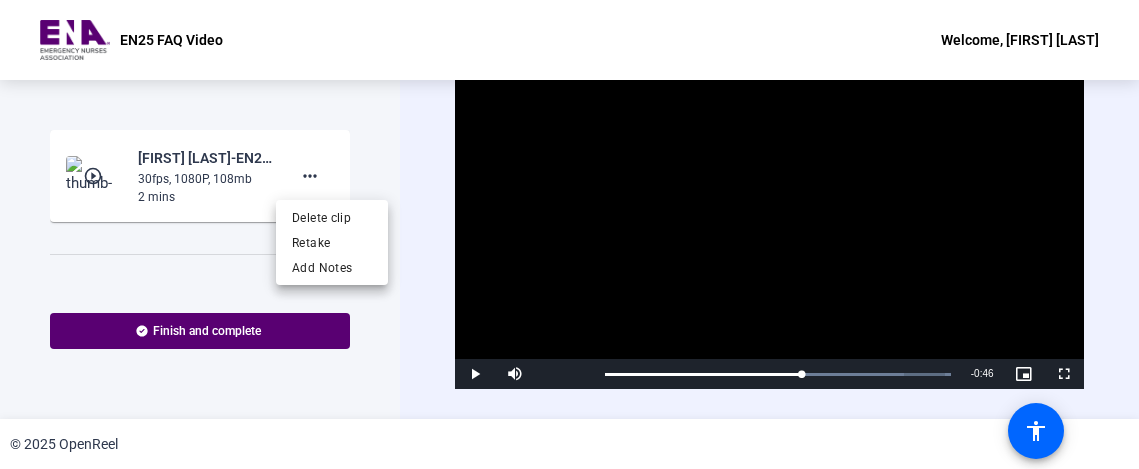 click on "Delete clip" at bounding box center (332, 218) 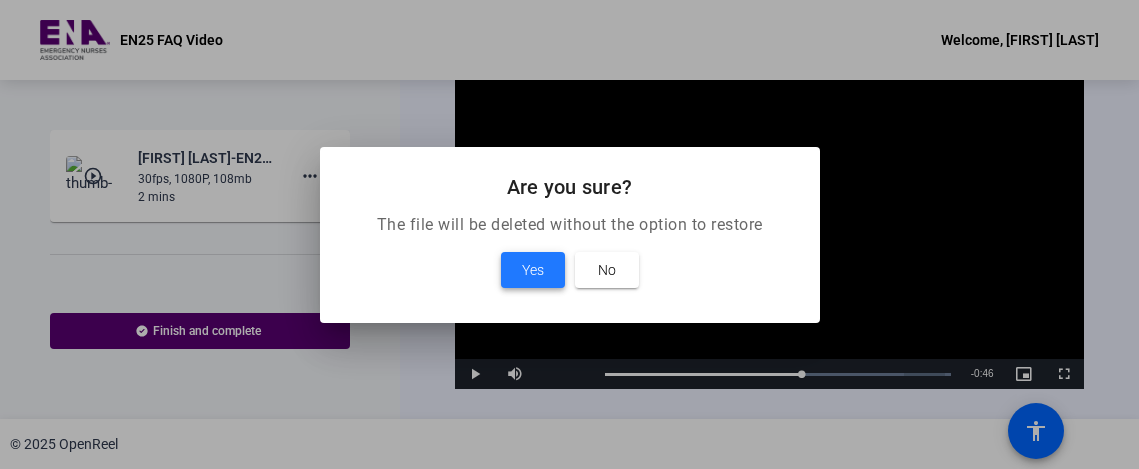 click on "Yes" at bounding box center (533, 270) 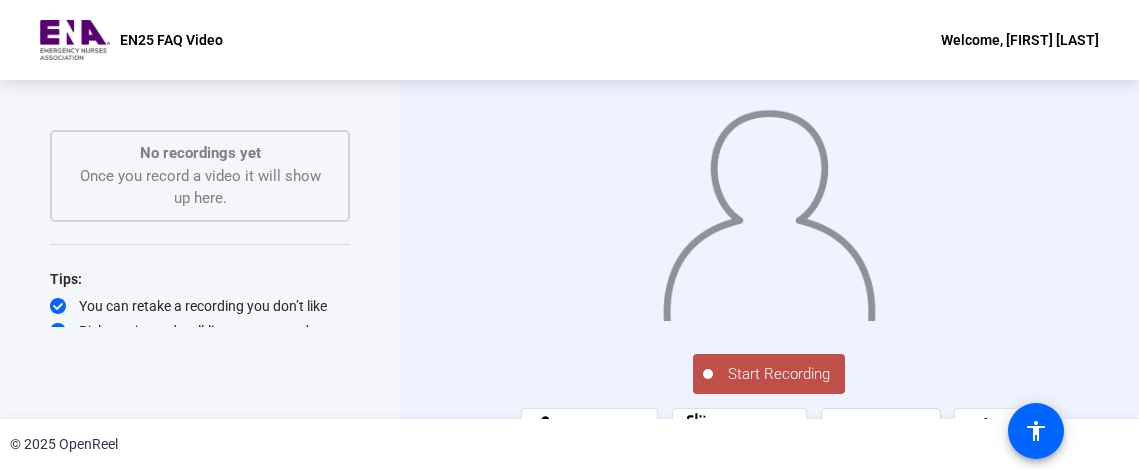 click on "Start Recording" 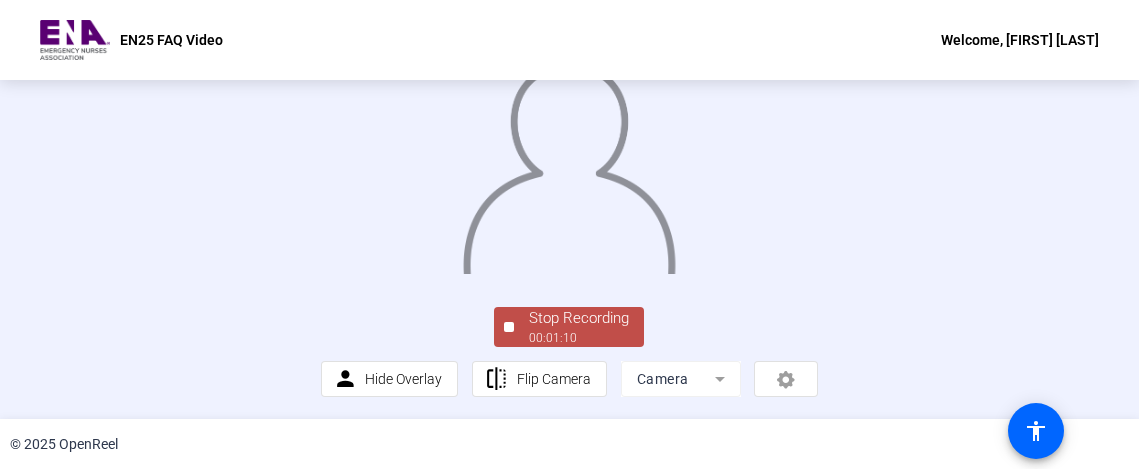 scroll, scrollTop: 164, scrollLeft: 0, axis: vertical 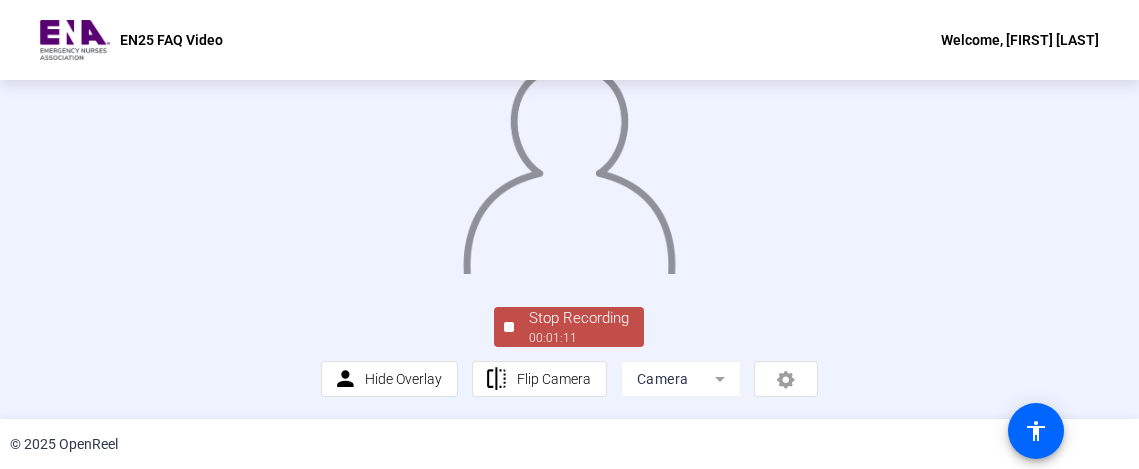 click on "Stop Recording  00:01:11" 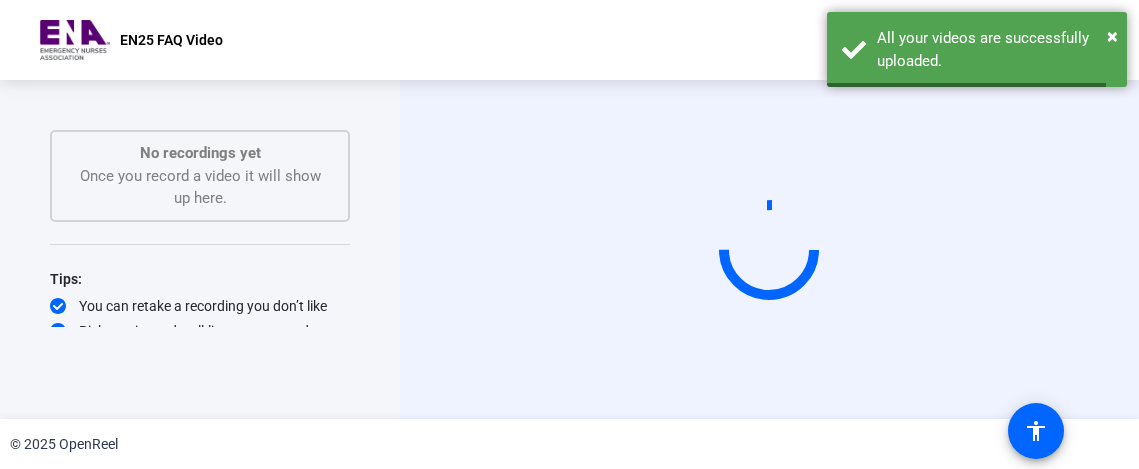 scroll, scrollTop: 0, scrollLeft: 0, axis: both 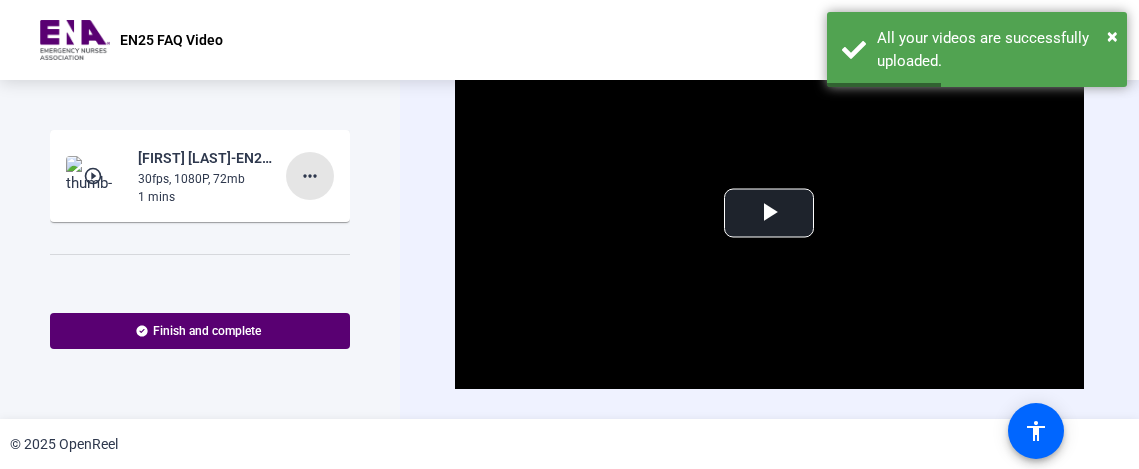 click on "more_horiz" 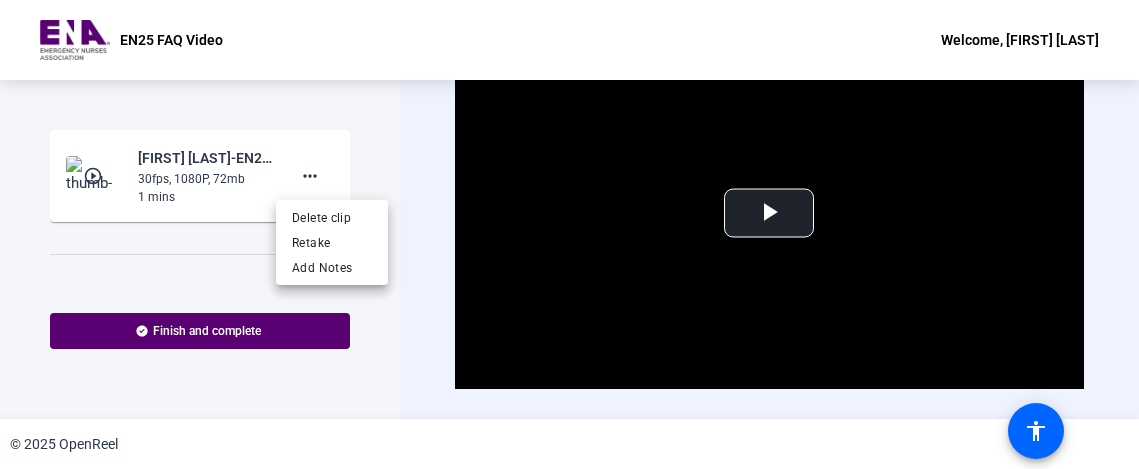 click on "Delete clip" at bounding box center (332, 218) 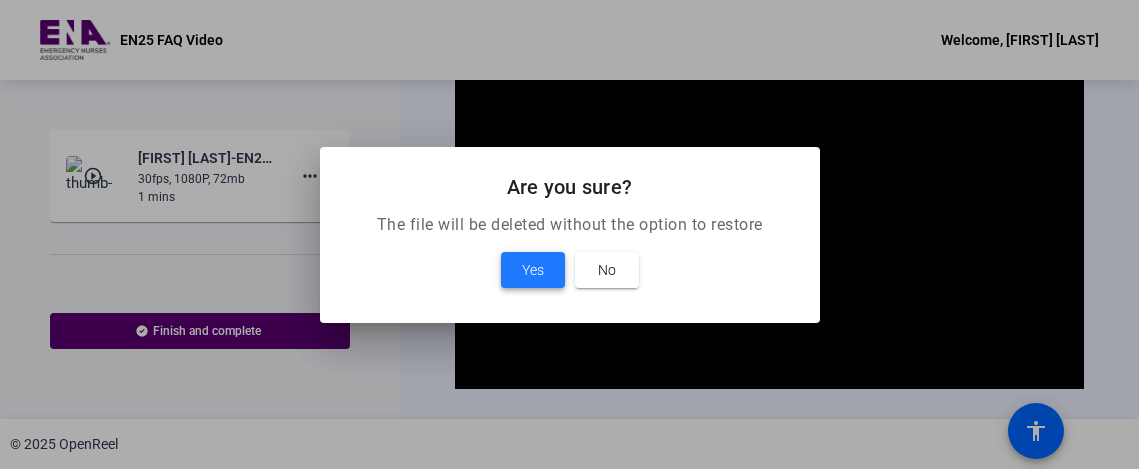 click on "Yes" at bounding box center (533, 270) 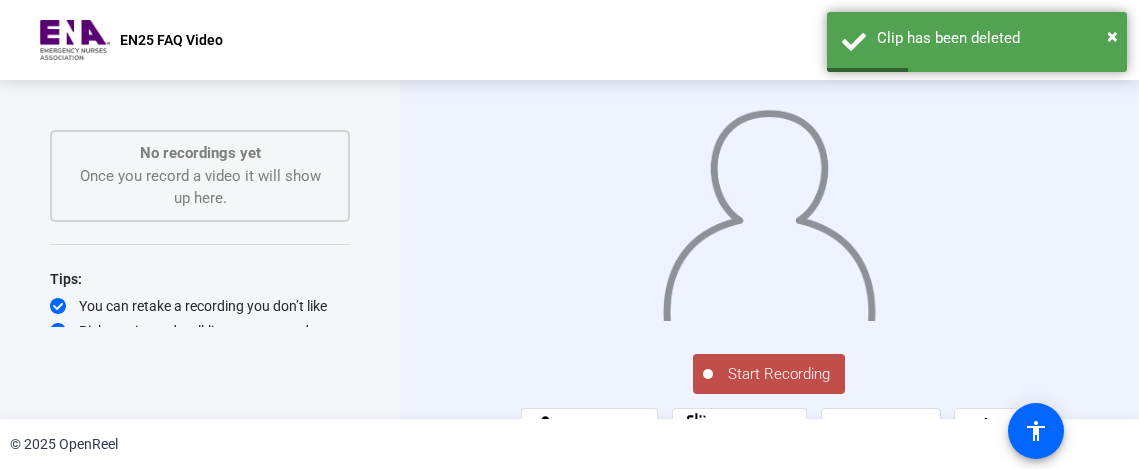 click on "Start Recording" 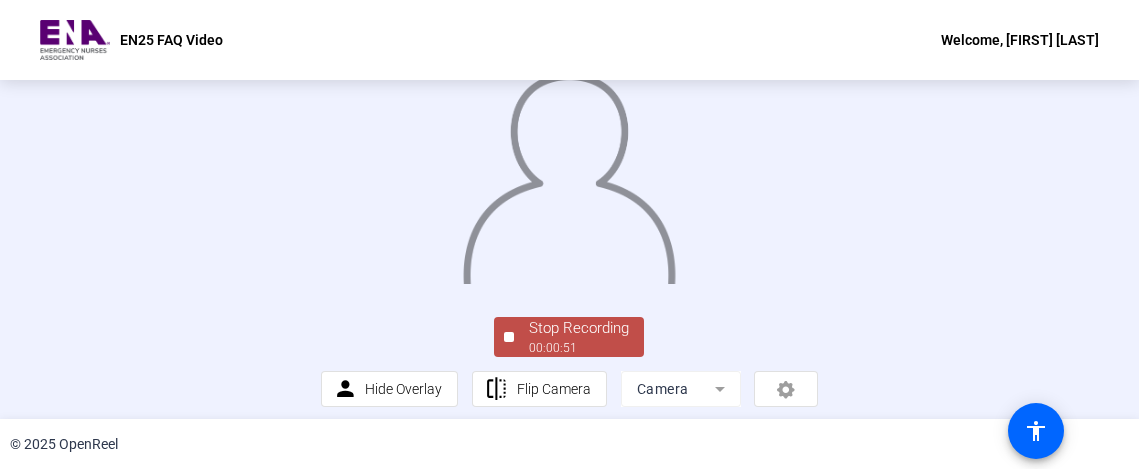 scroll, scrollTop: 40, scrollLeft: 0, axis: vertical 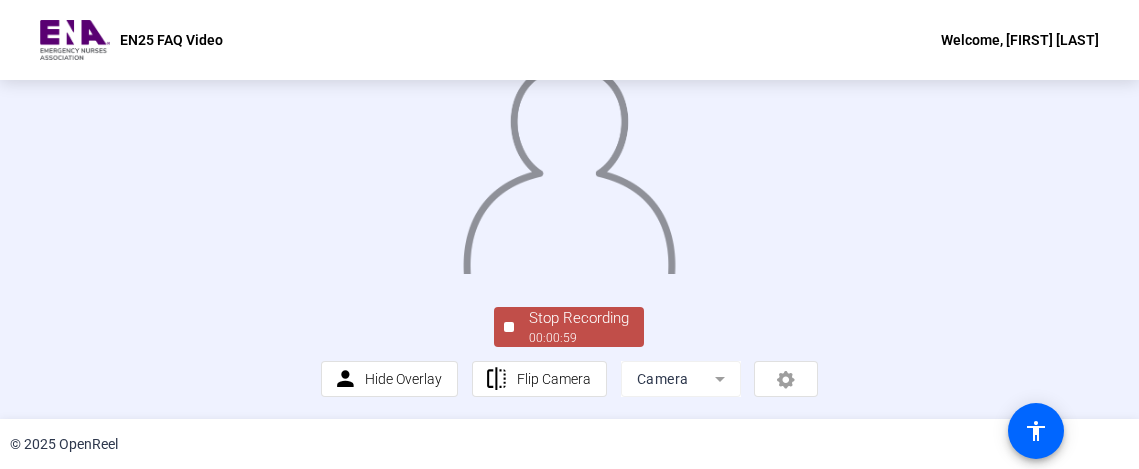 click on "Stop Recording  00:00:59" 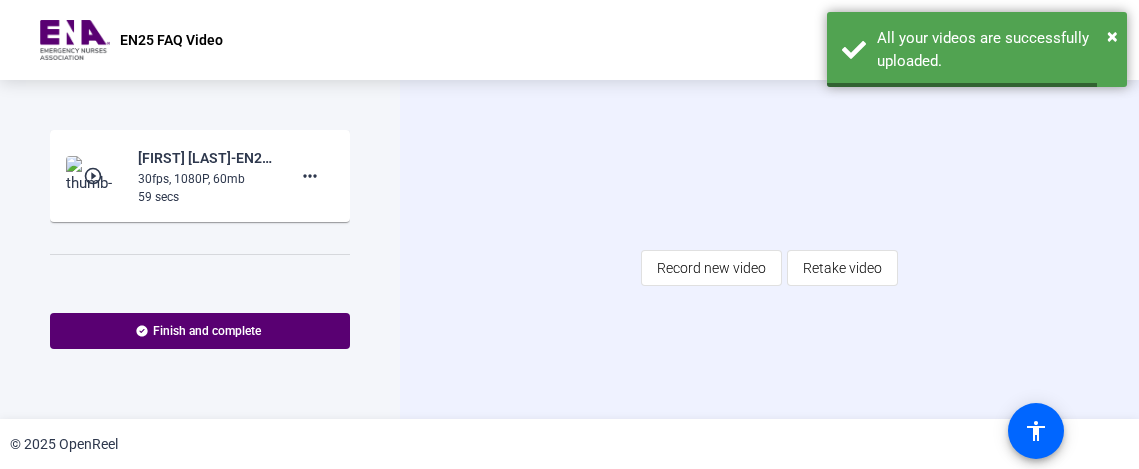 scroll, scrollTop: 0, scrollLeft: 0, axis: both 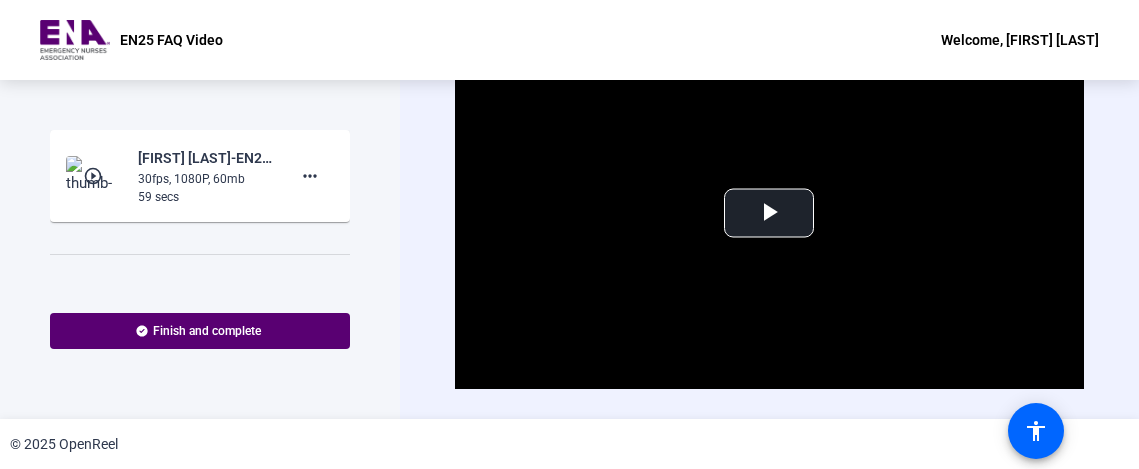 click 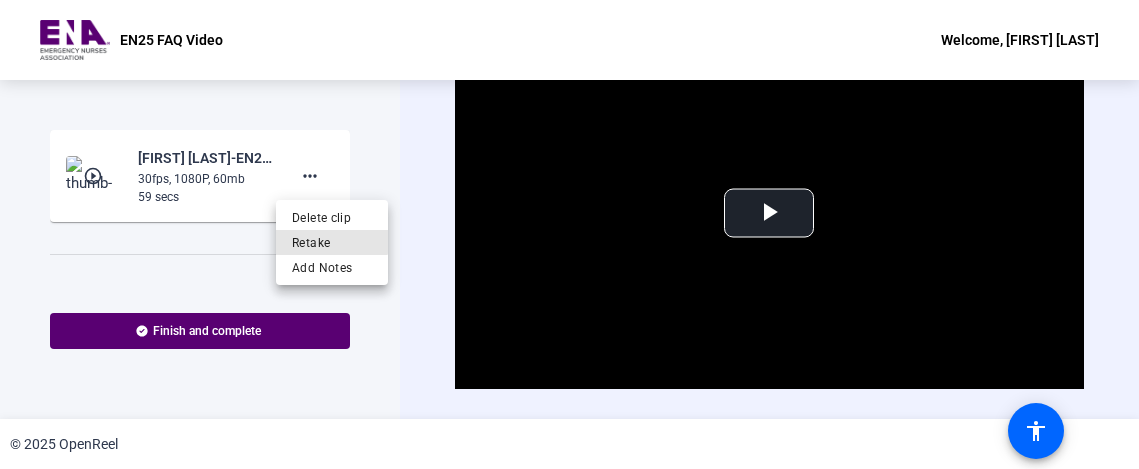 click on "Retake" at bounding box center [332, 243] 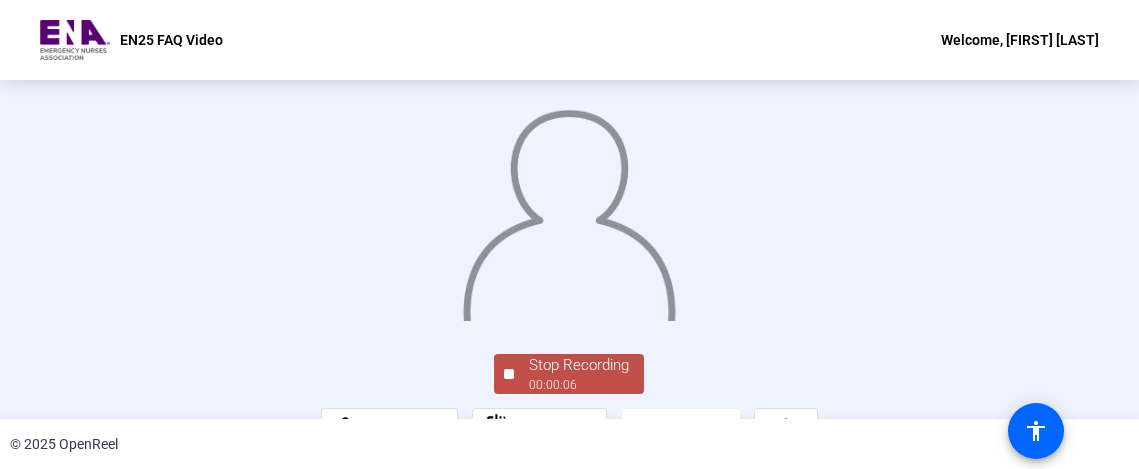 scroll, scrollTop: 177, scrollLeft: 0, axis: vertical 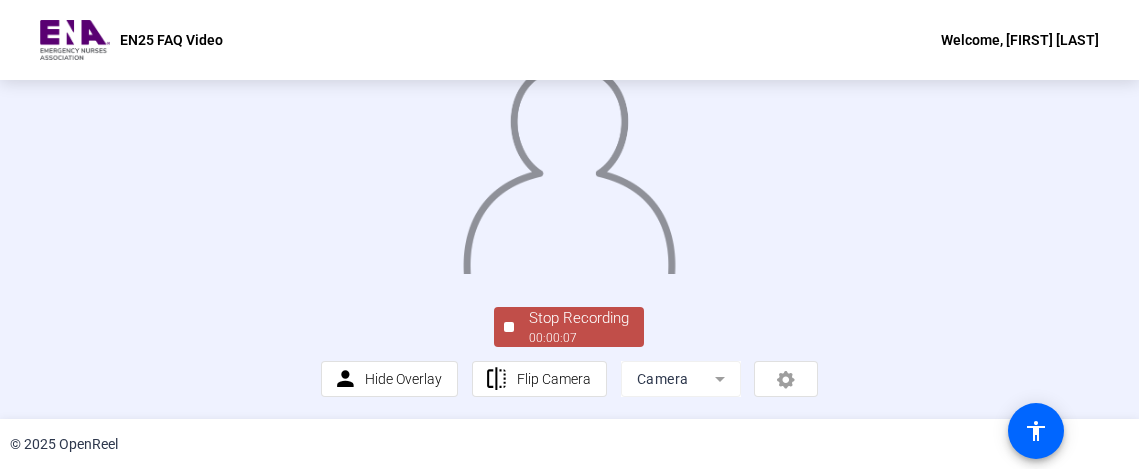 click on "Stop Recording  00:00:07  person  Hide Overlay flip Flip Camera Camera" 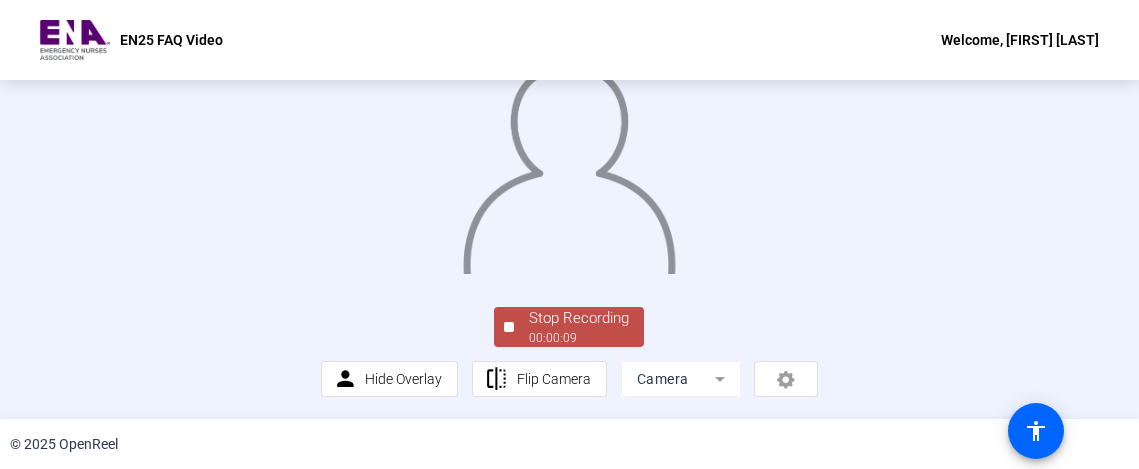 click on "Stop Recording" 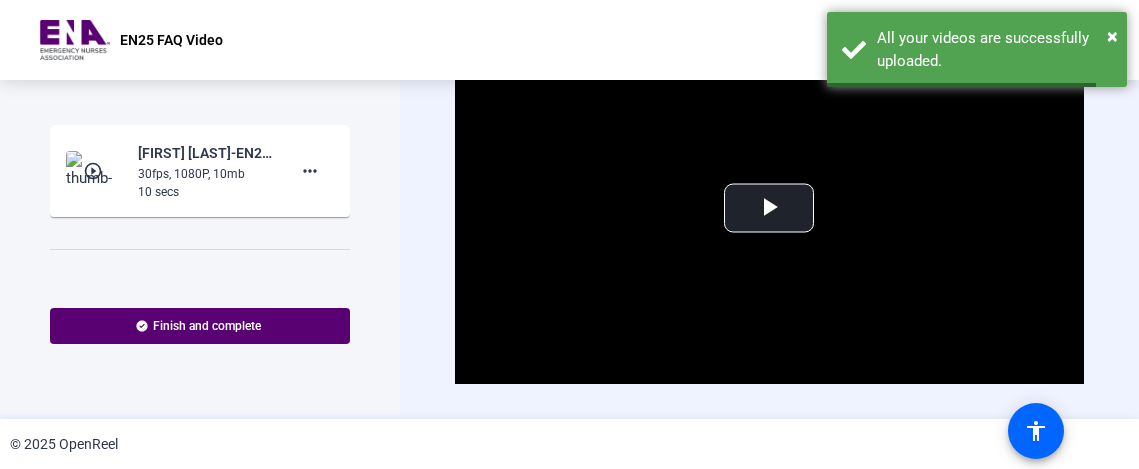 scroll, scrollTop: 0, scrollLeft: 0, axis: both 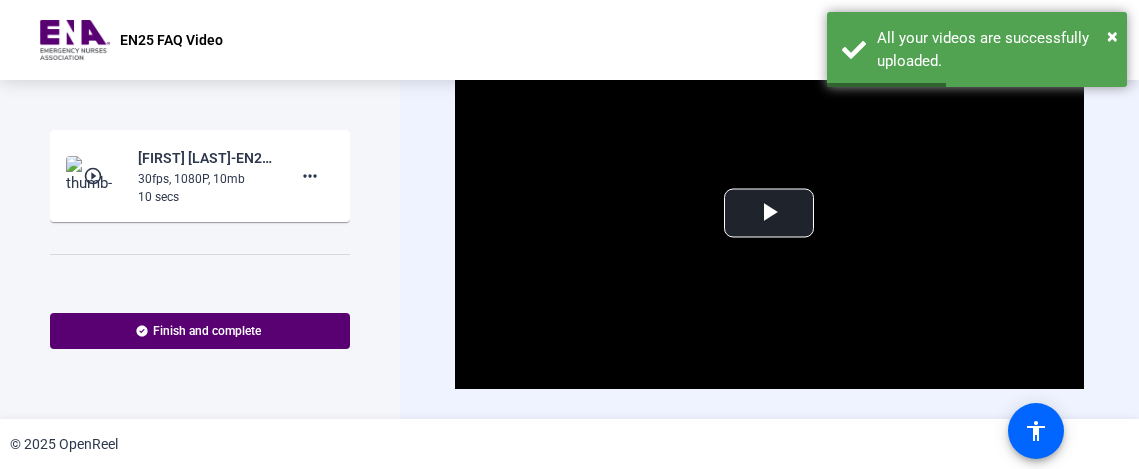 click on "more_horiz" 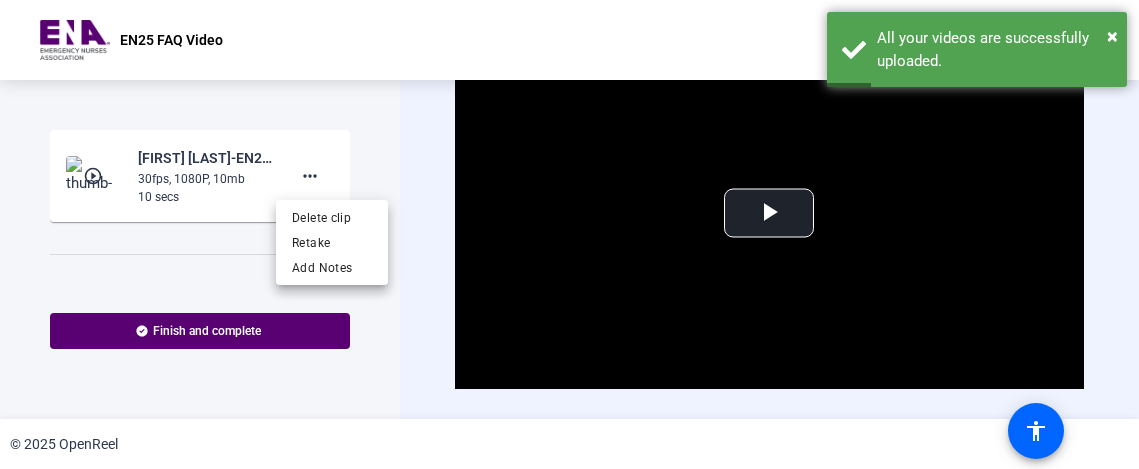 click on "Retake" at bounding box center (332, 243) 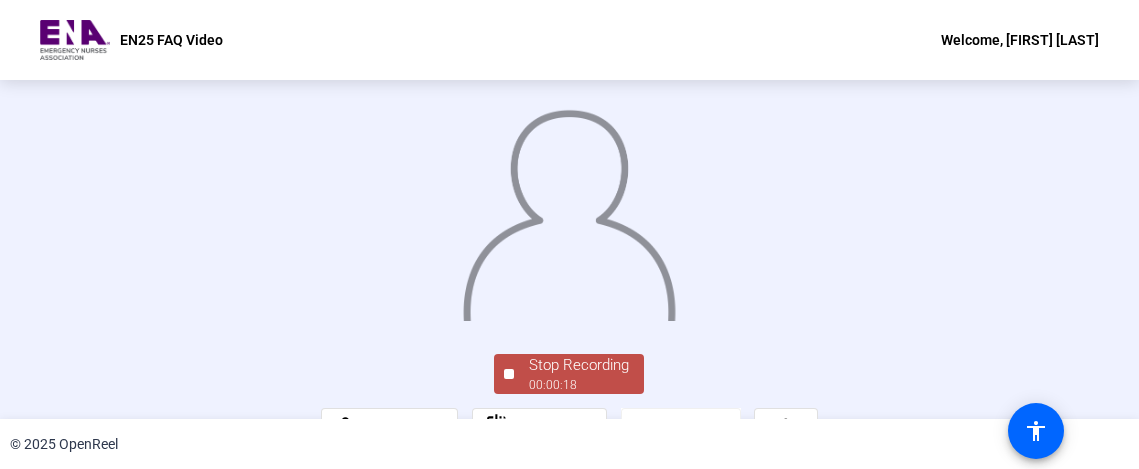 scroll, scrollTop: 177, scrollLeft: 0, axis: vertical 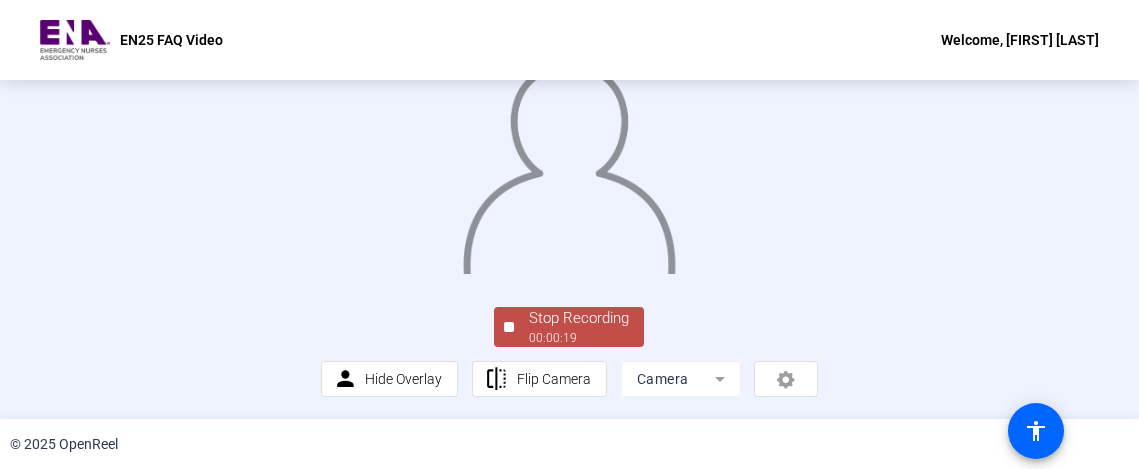 click on "Stop Recording  00:00:19" 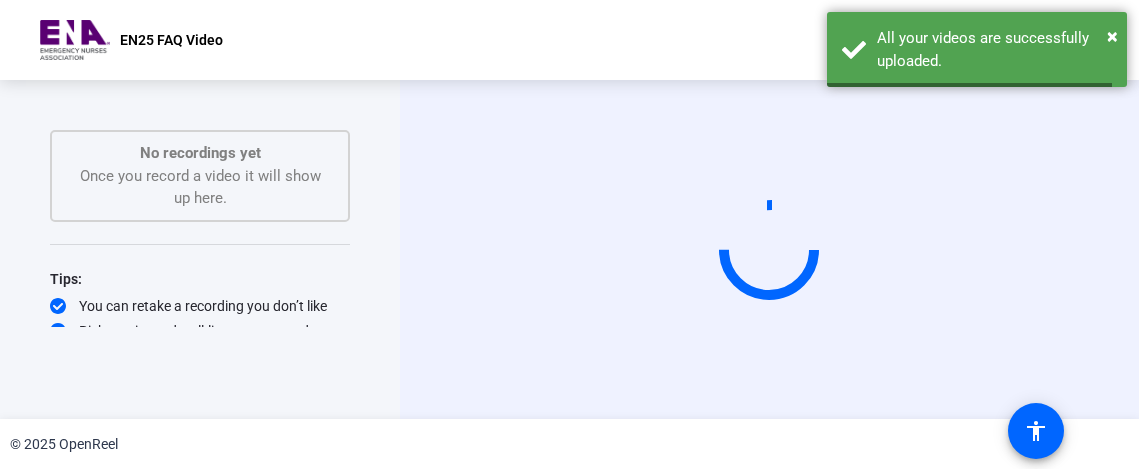 scroll, scrollTop: 0, scrollLeft: 0, axis: both 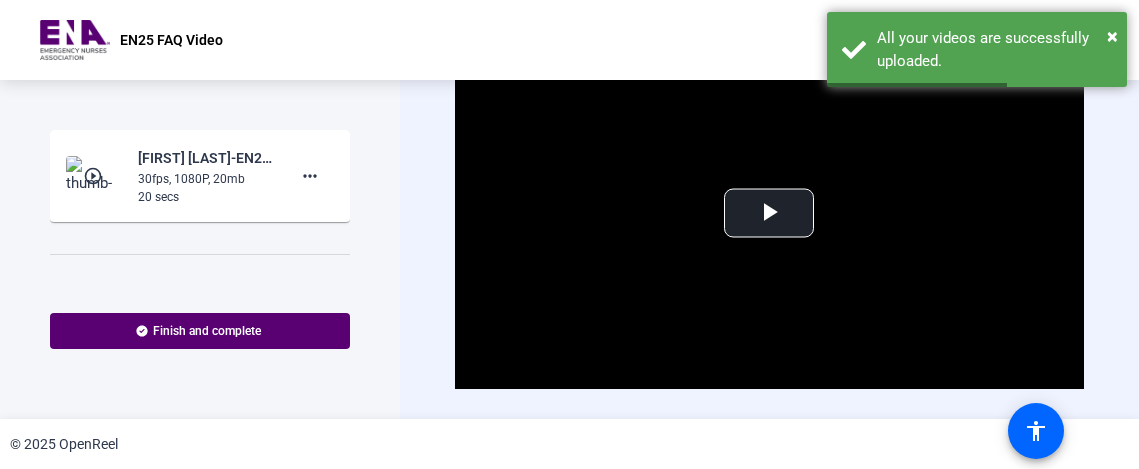 click on "more_horiz" 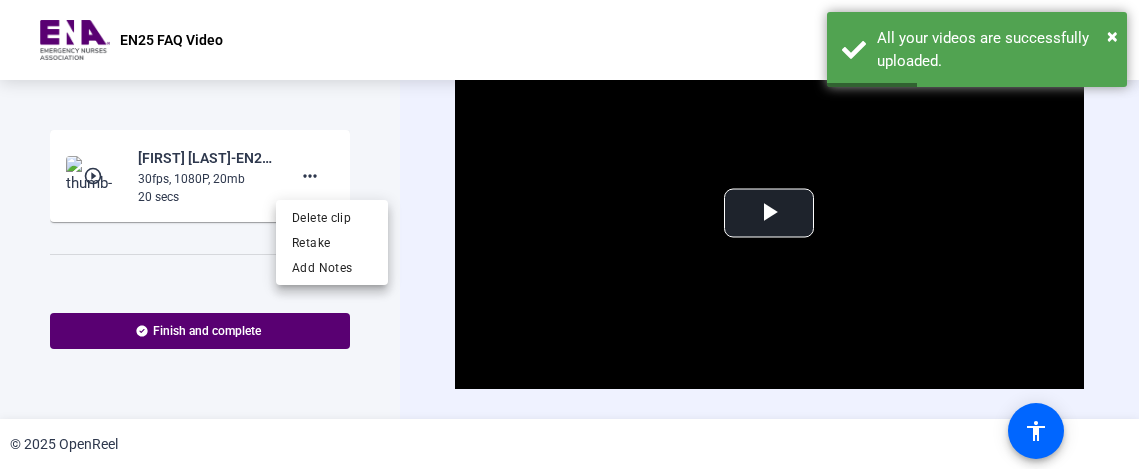 click on "Retake" at bounding box center [332, 243] 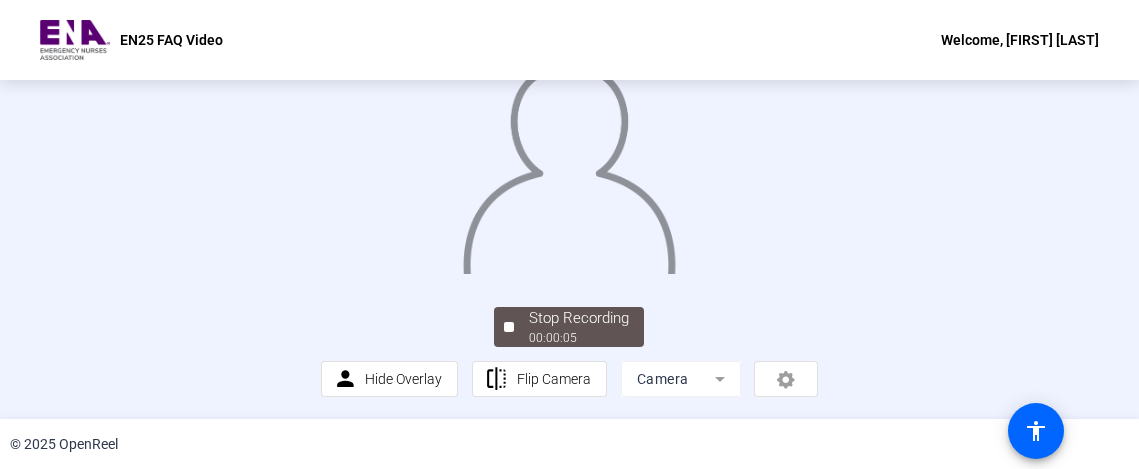 scroll, scrollTop: 177, scrollLeft: 0, axis: vertical 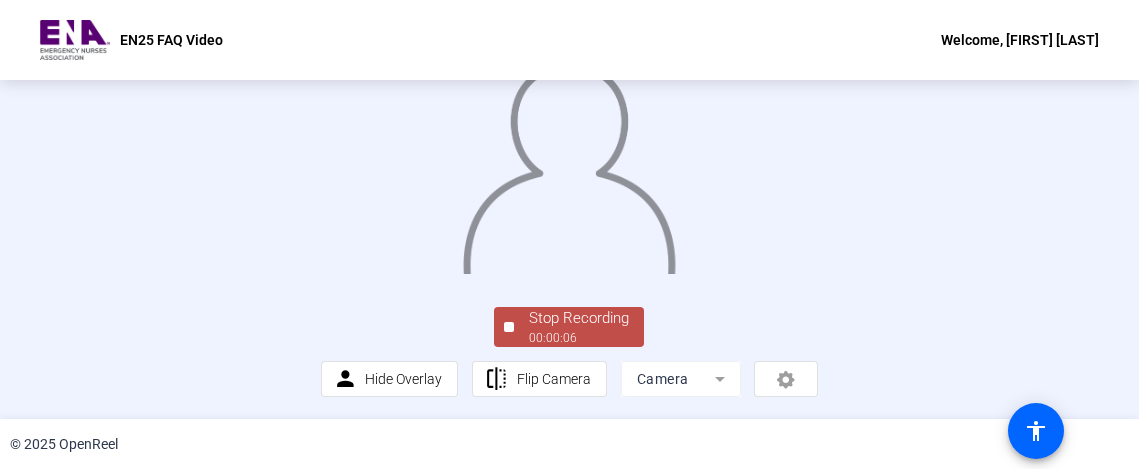 click on "Stop Recording" 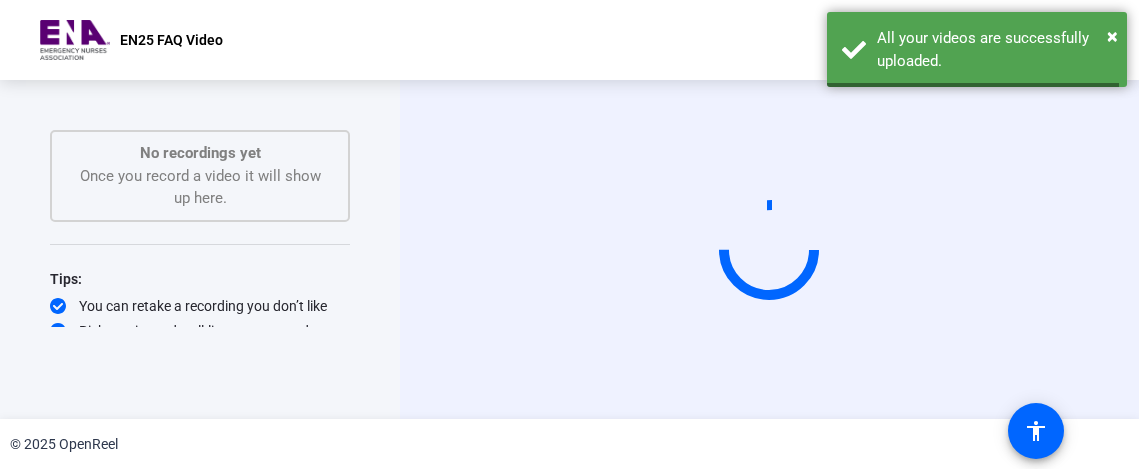 scroll, scrollTop: 0, scrollLeft: 0, axis: both 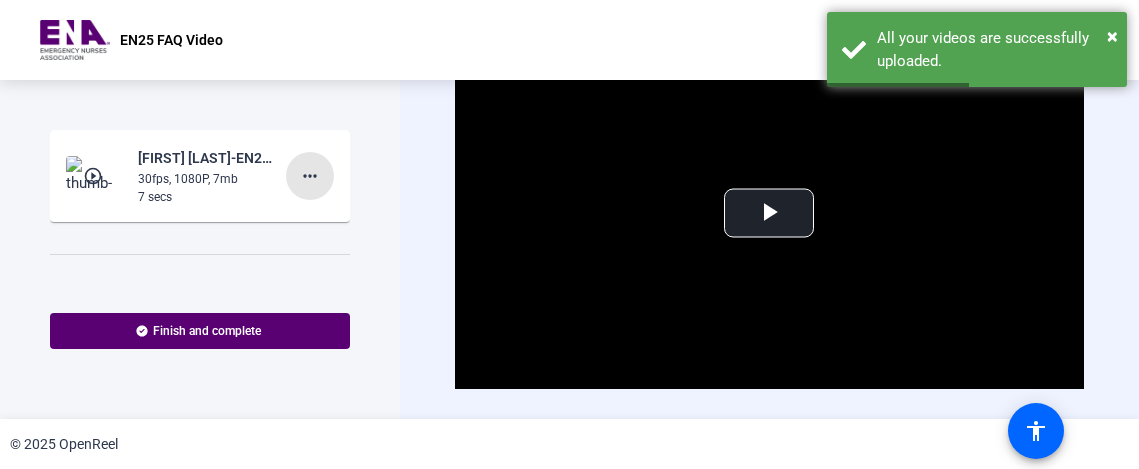 click on "more_horiz" 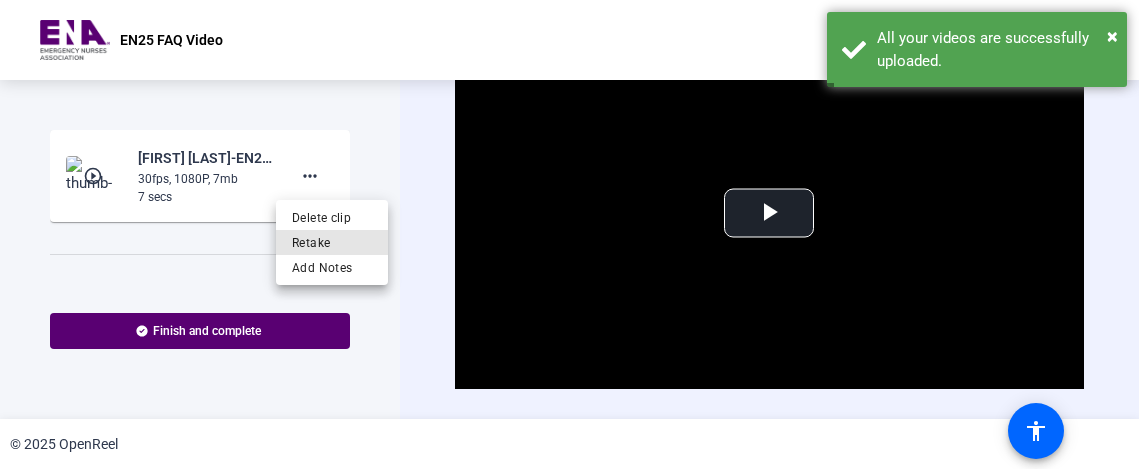 click on "Retake" at bounding box center [332, 243] 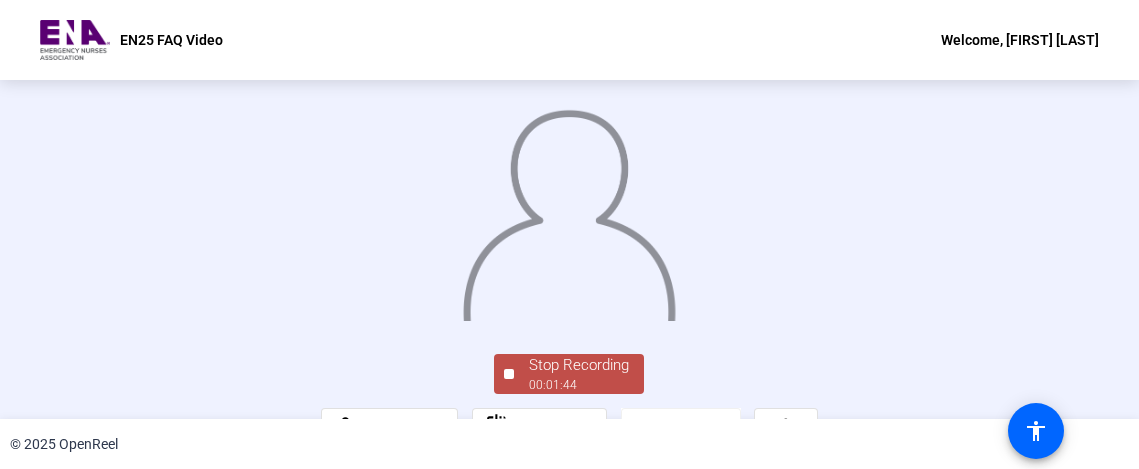 click 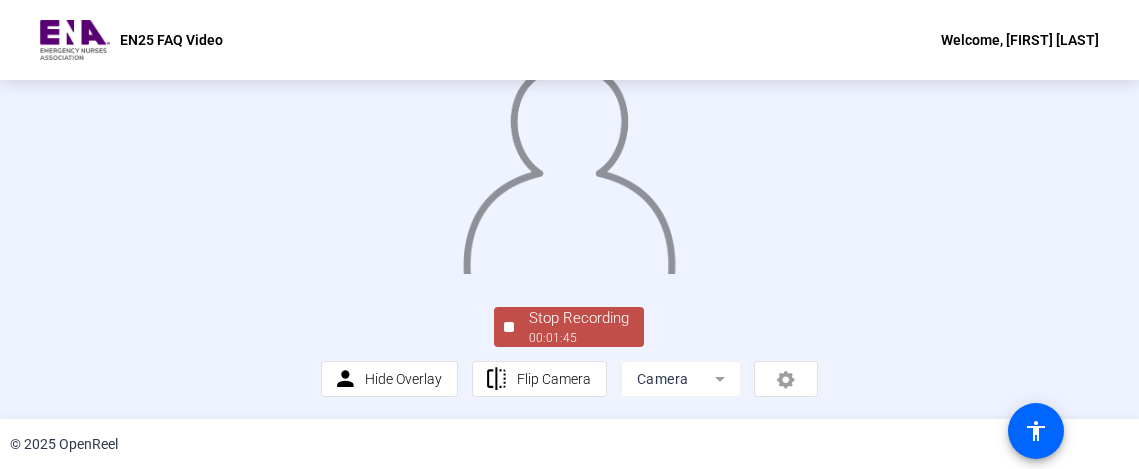 scroll, scrollTop: 177, scrollLeft: 0, axis: vertical 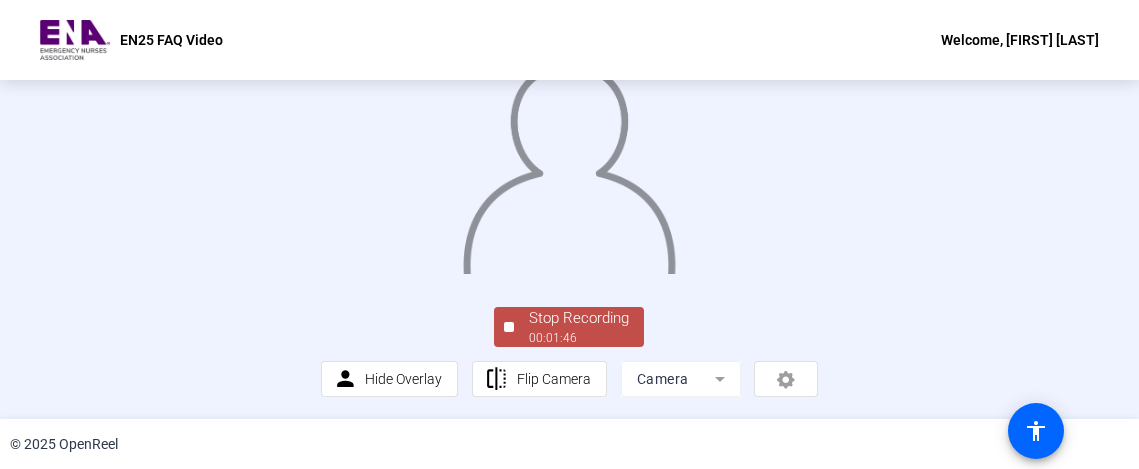 click on "Stop Recording" 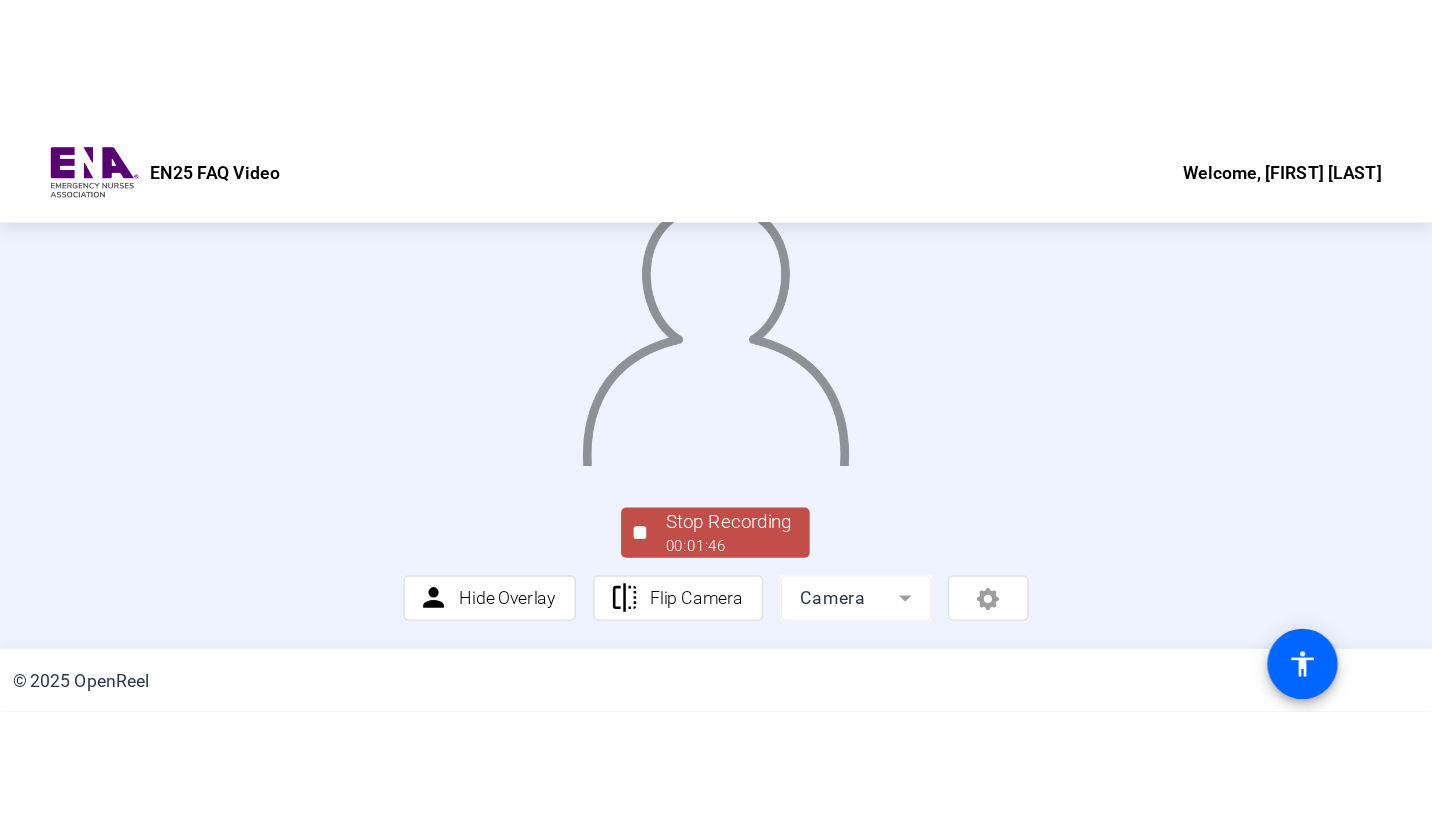 scroll, scrollTop: 5, scrollLeft: 0, axis: vertical 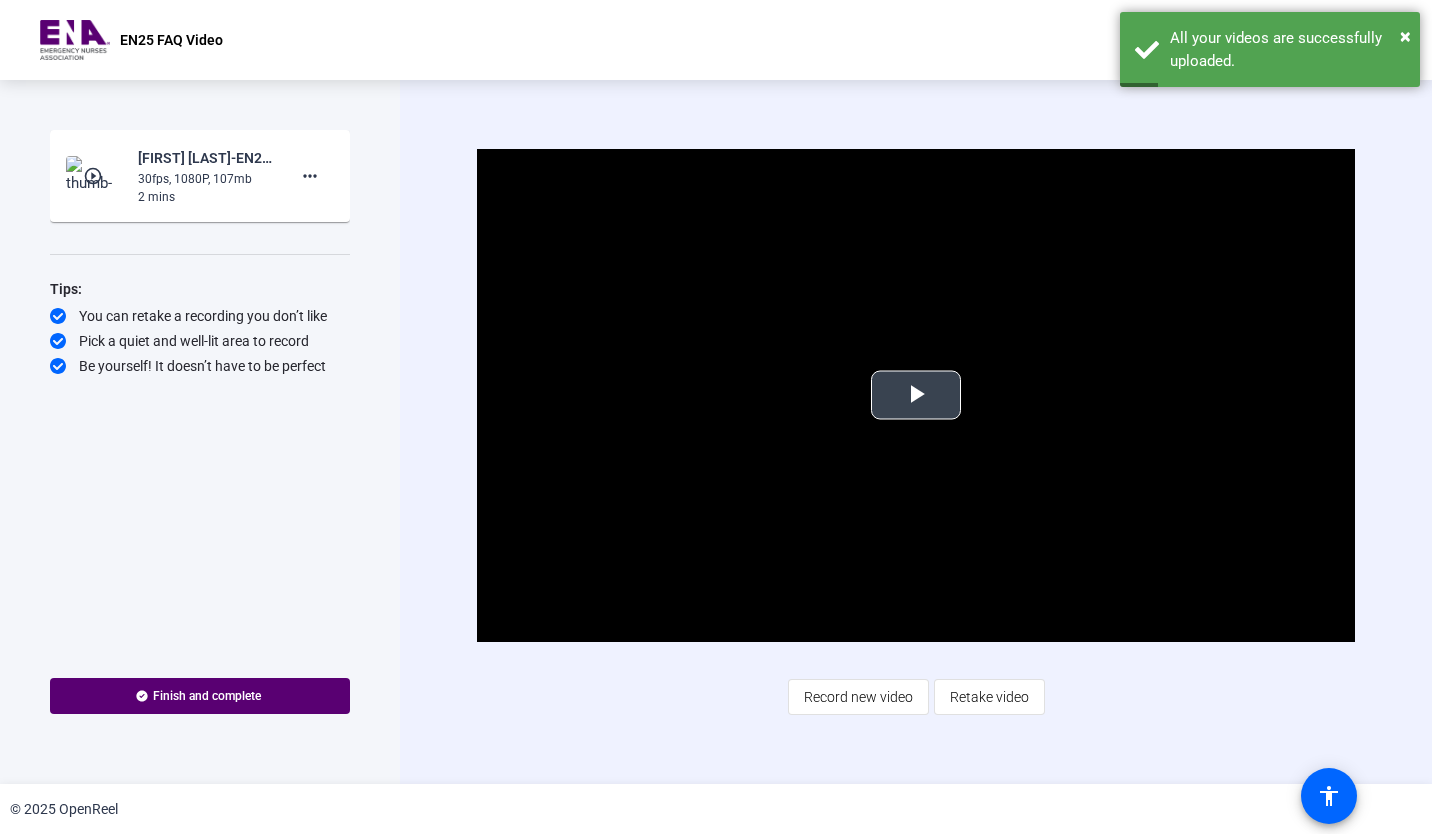 click at bounding box center (916, 395) 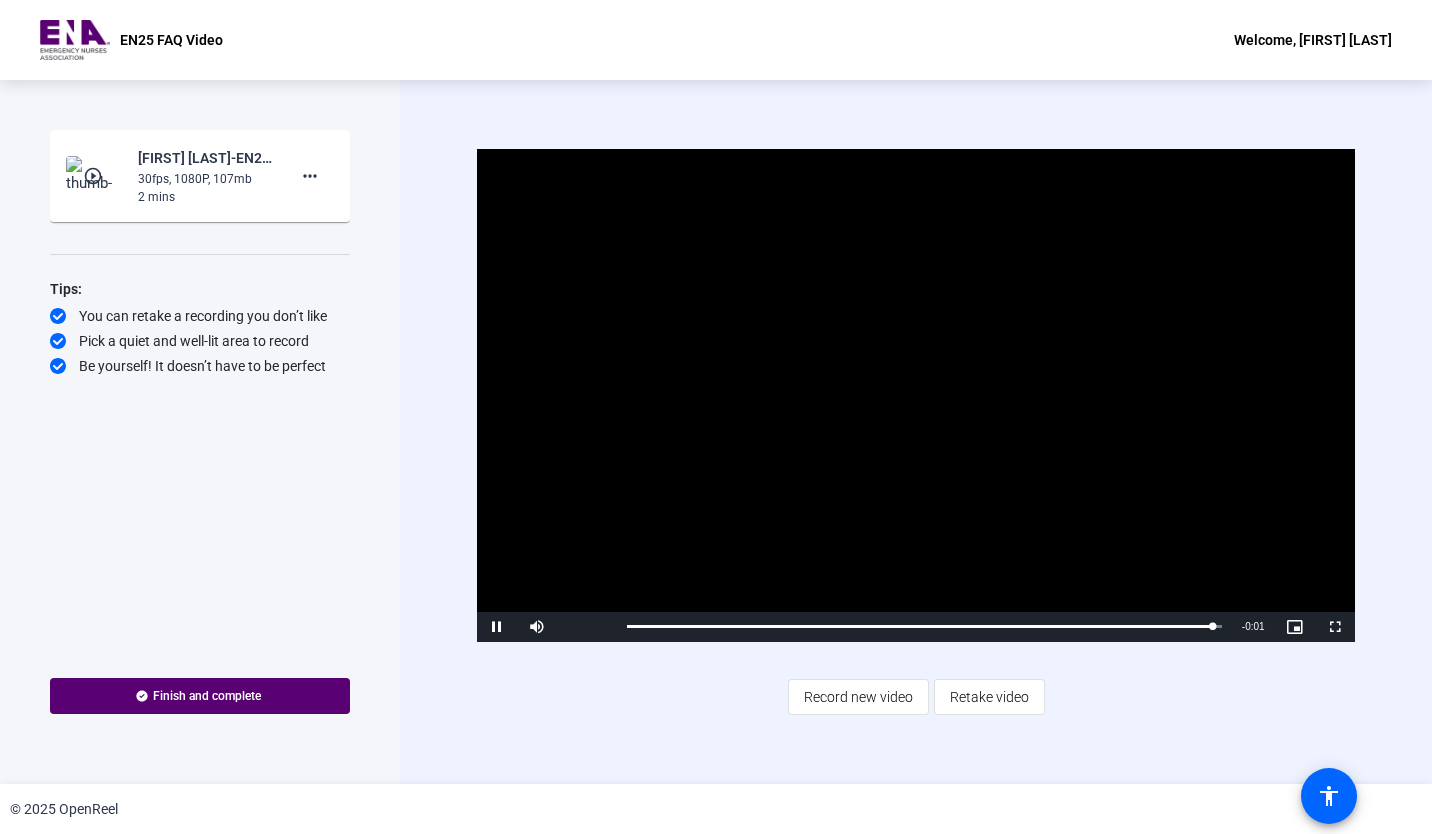 click 